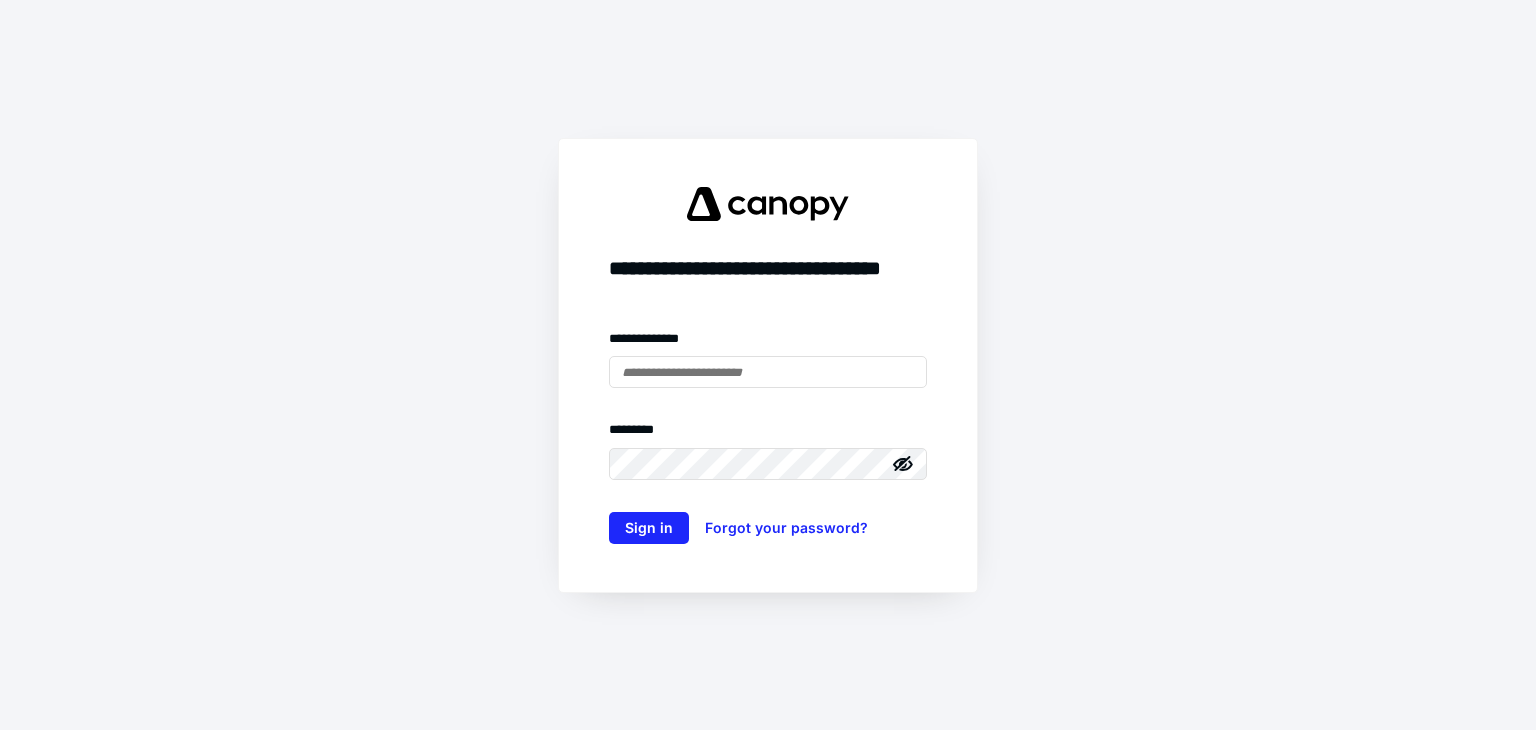 scroll, scrollTop: 0, scrollLeft: 0, axis: both 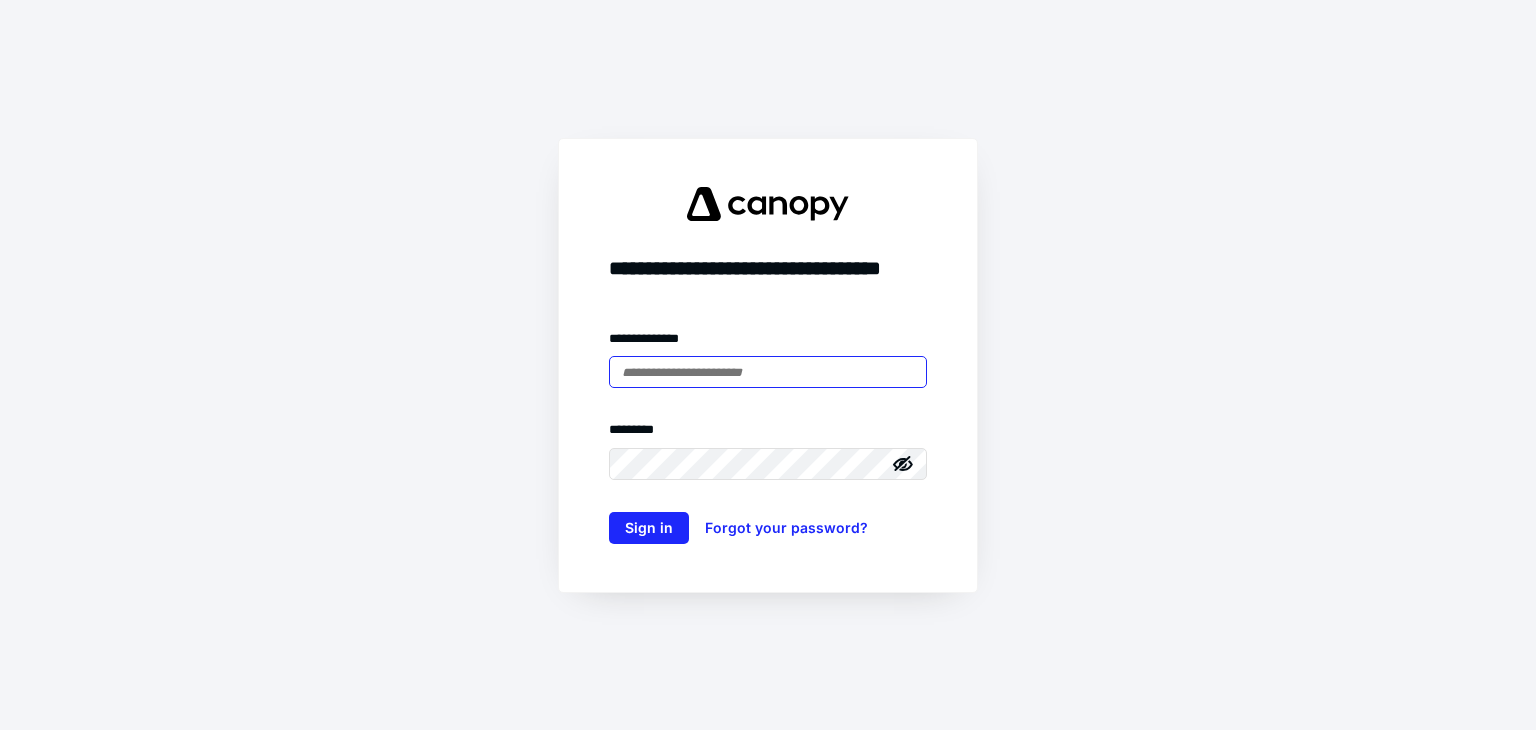 click at bounding box center [768, 372] 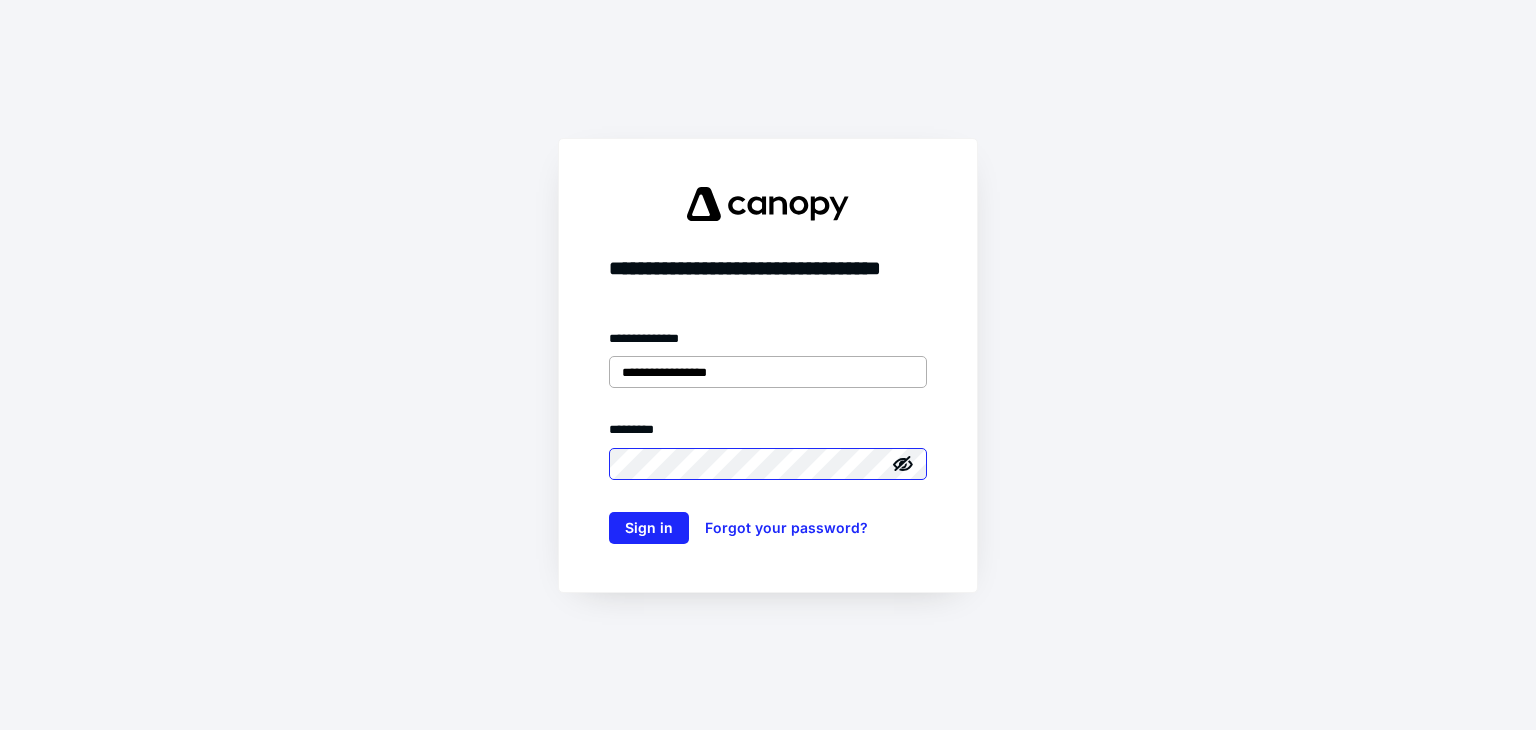 click on "Sign in" at bounding box center (649, 528) 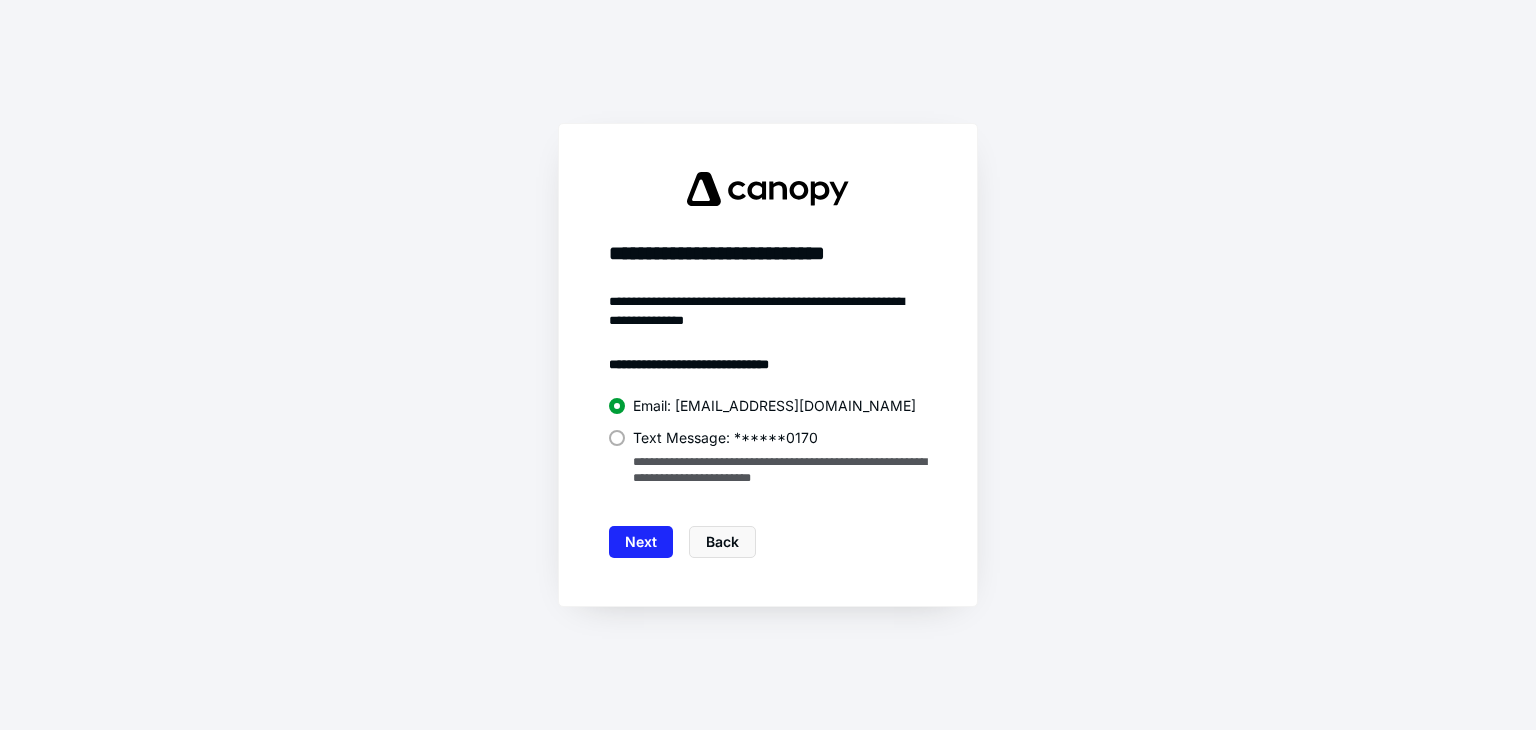 click at bounding box center (617, 438) 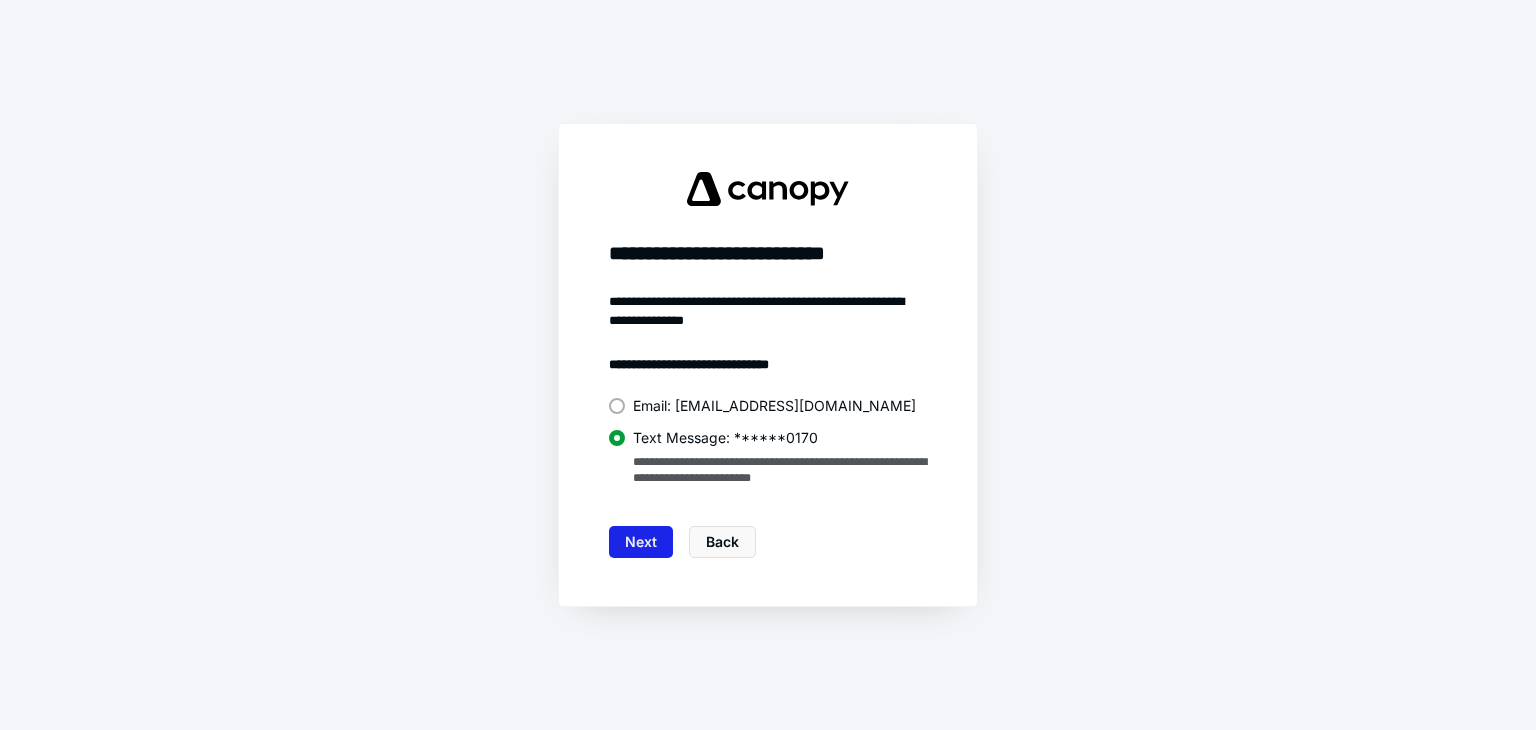click on "Next" at bounding box center (641, 542) 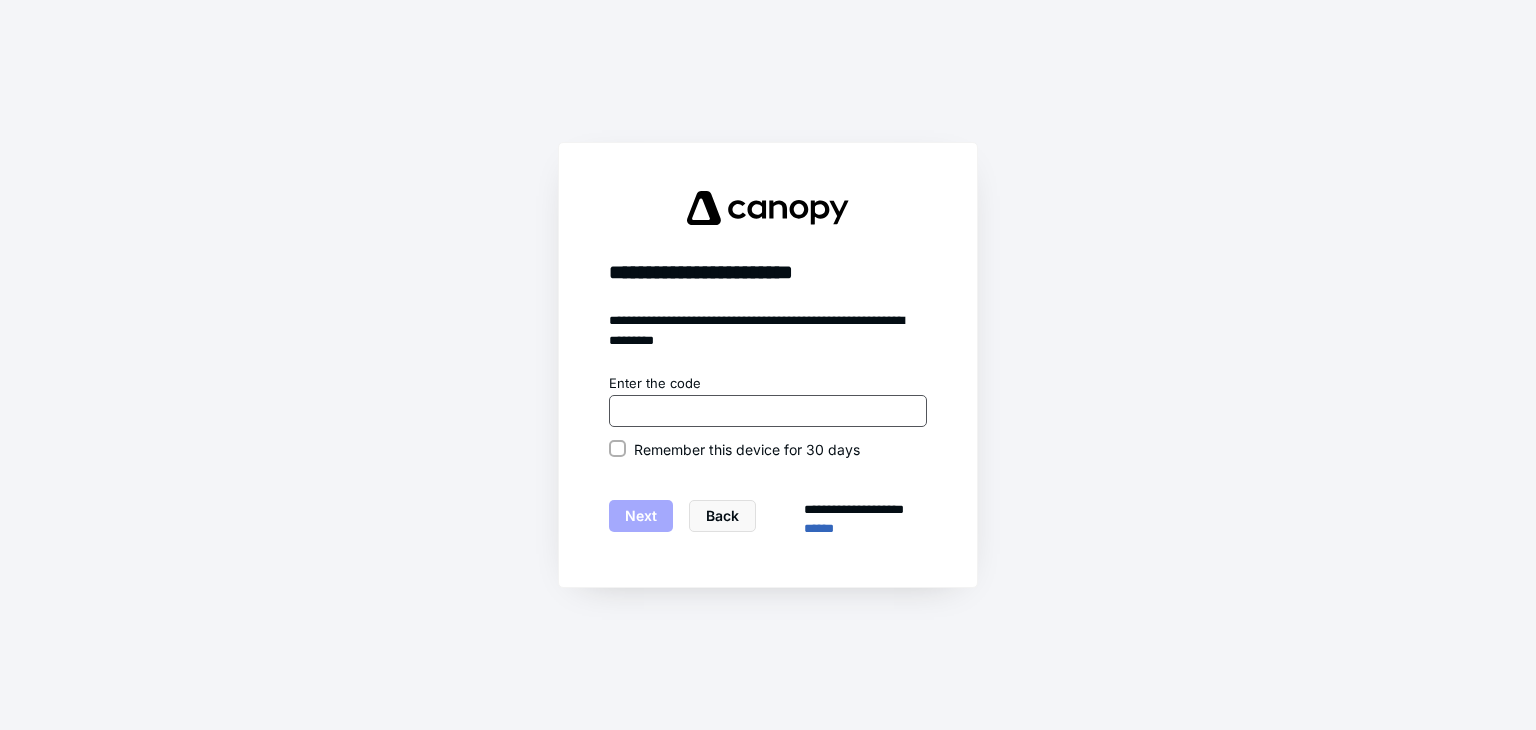 drag, startPoint x: 708, startPoint y: 389, endPoint x: 696, endPoint y: 409, distance: 23.323807 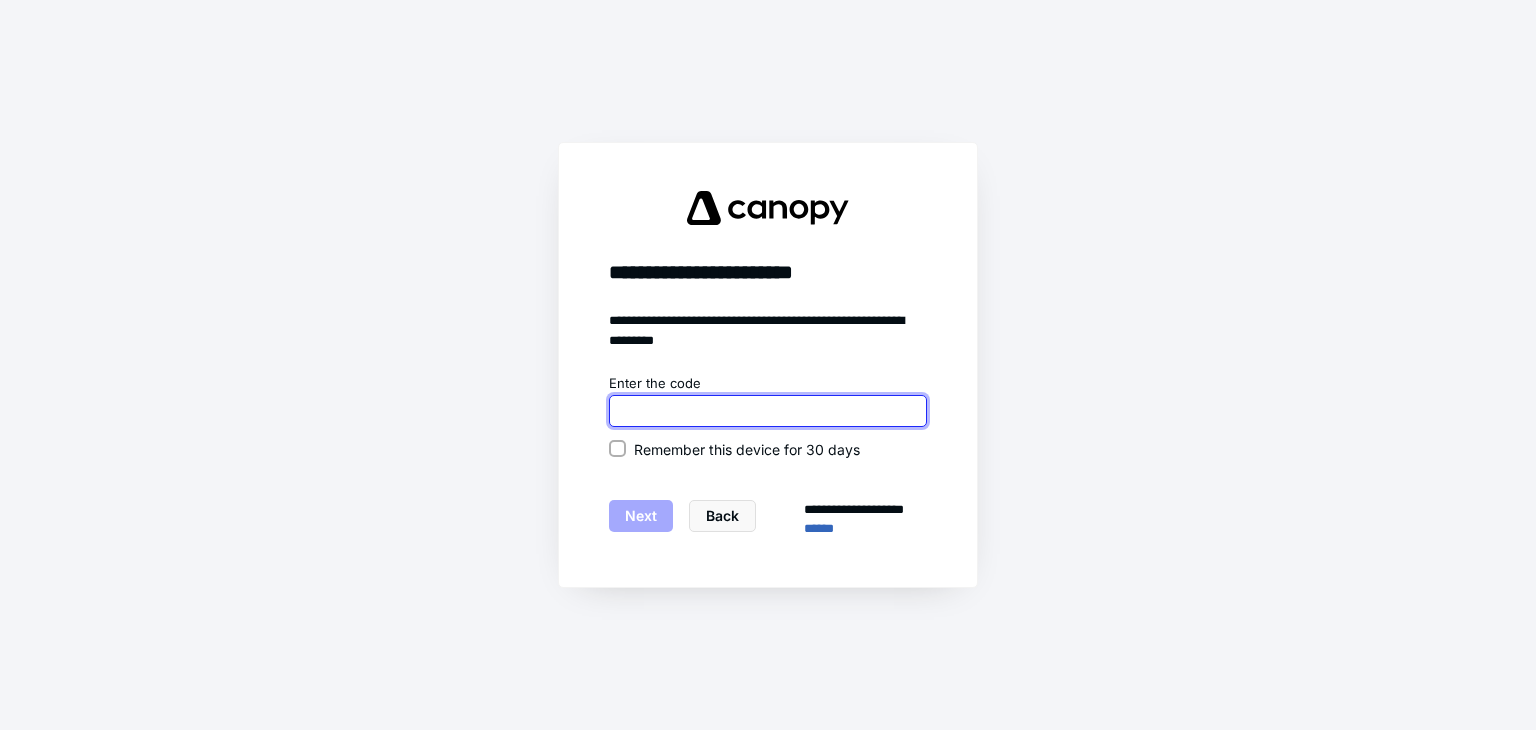 click at bounding box center [768, 411] 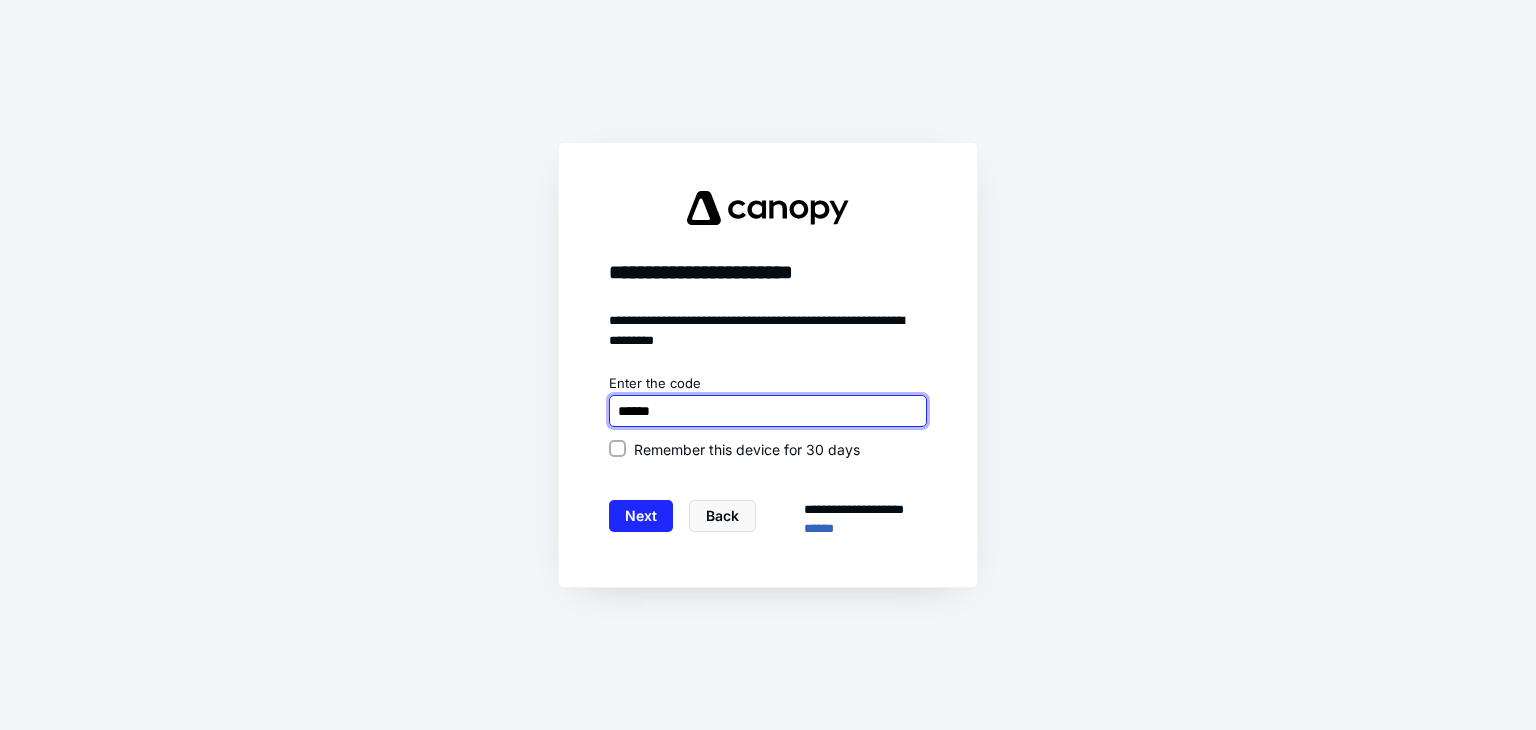 type on "******" 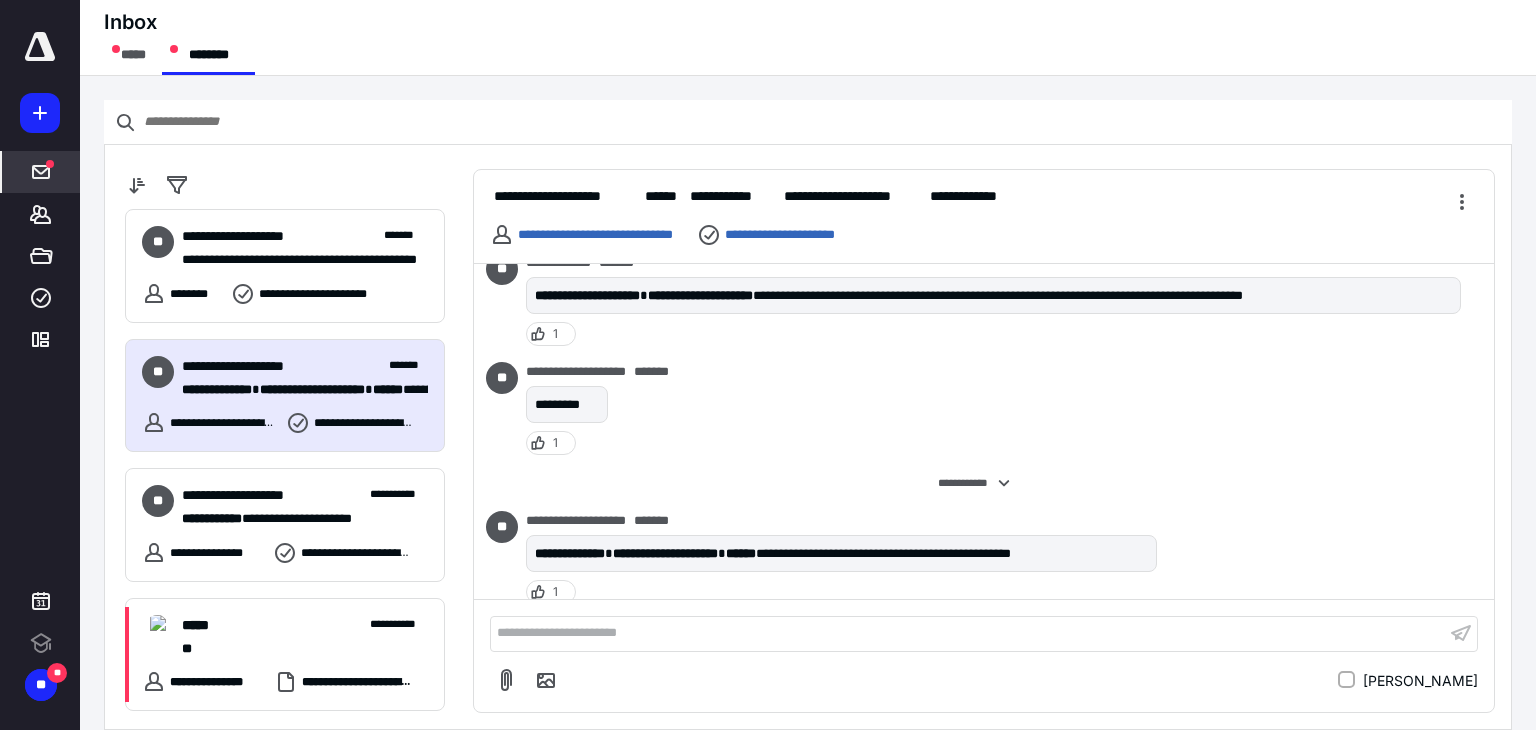 scroll, scrollTop: 3484, scrollLeft: 0, axis: vertical 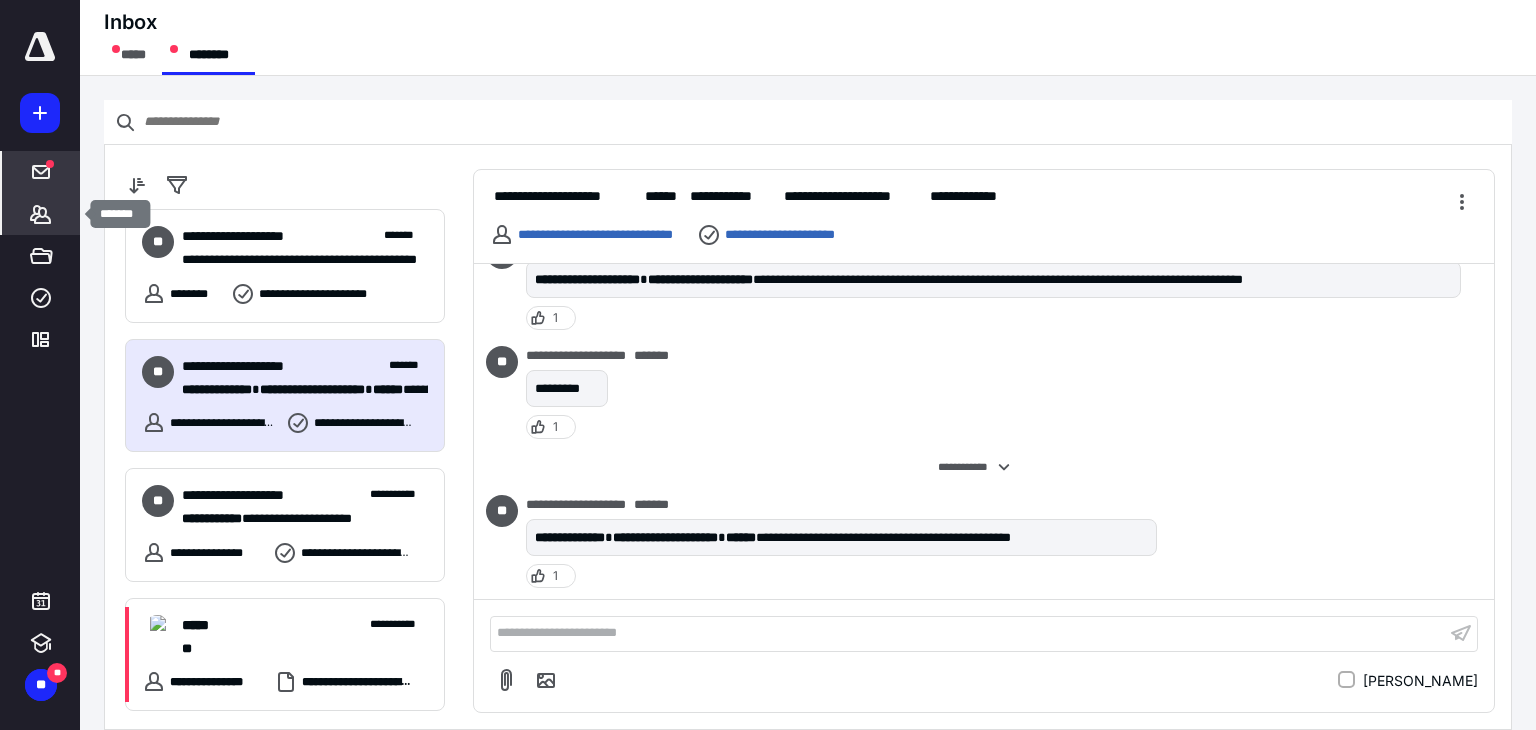click 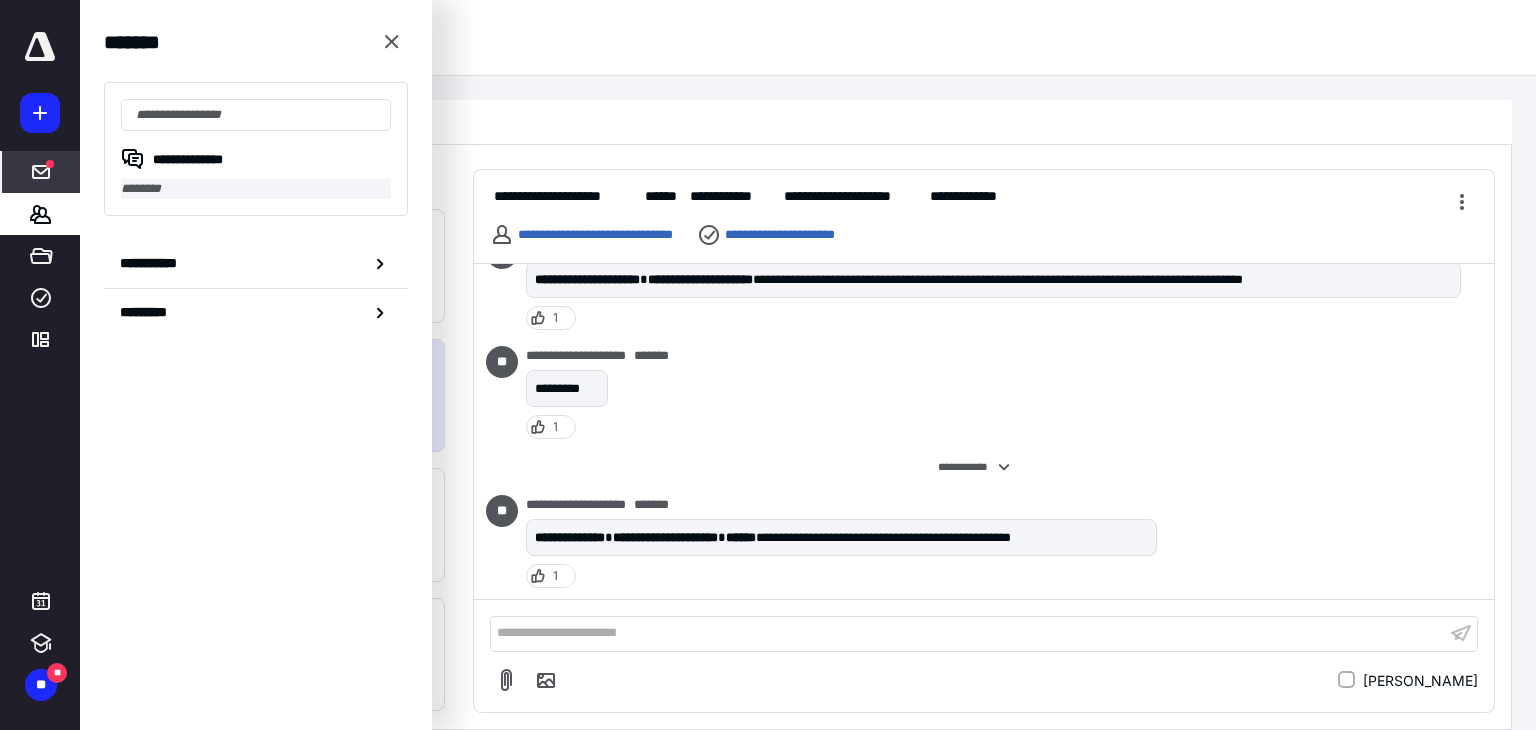 click on "********" at bounding box center [256, 189] 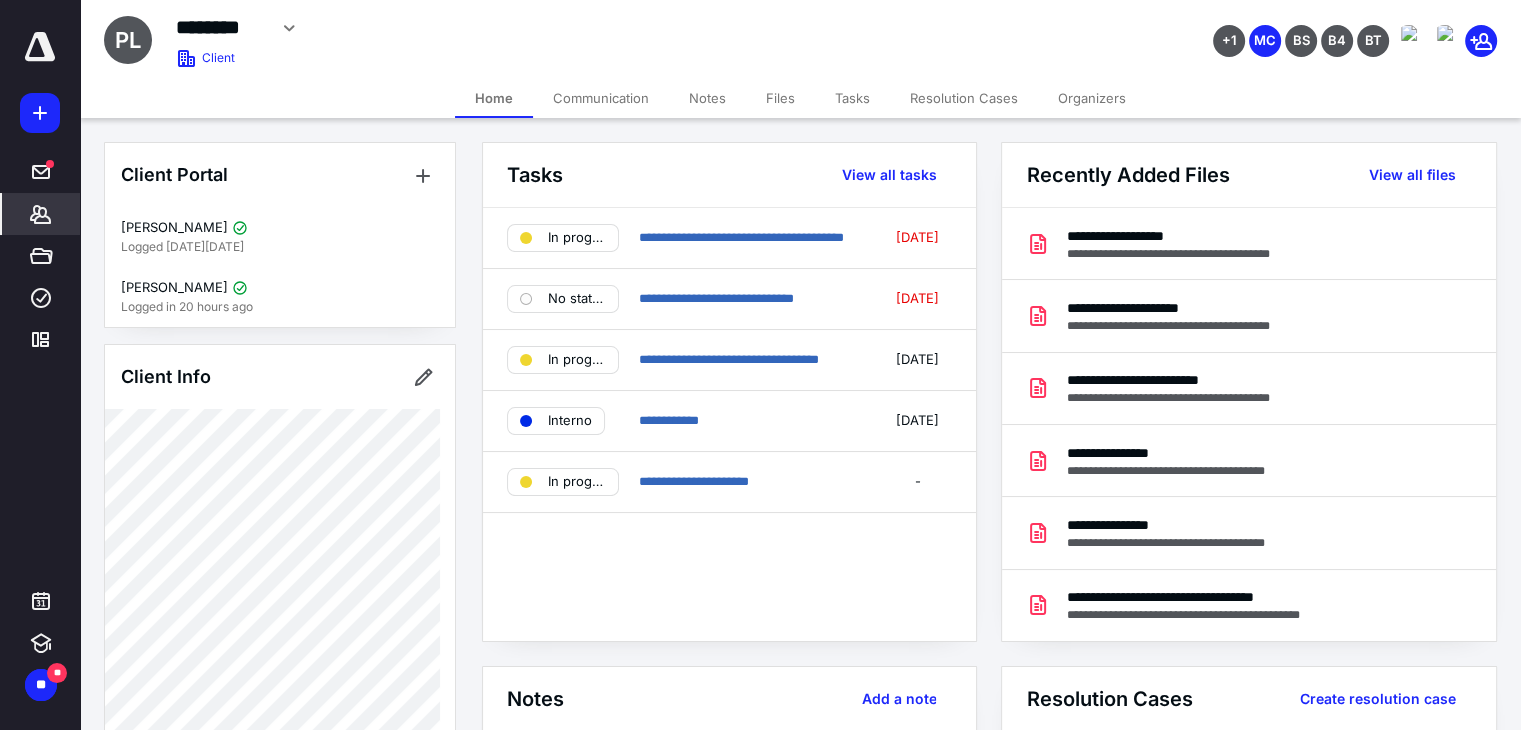 click on "Files" at bounding box center (780, 98) 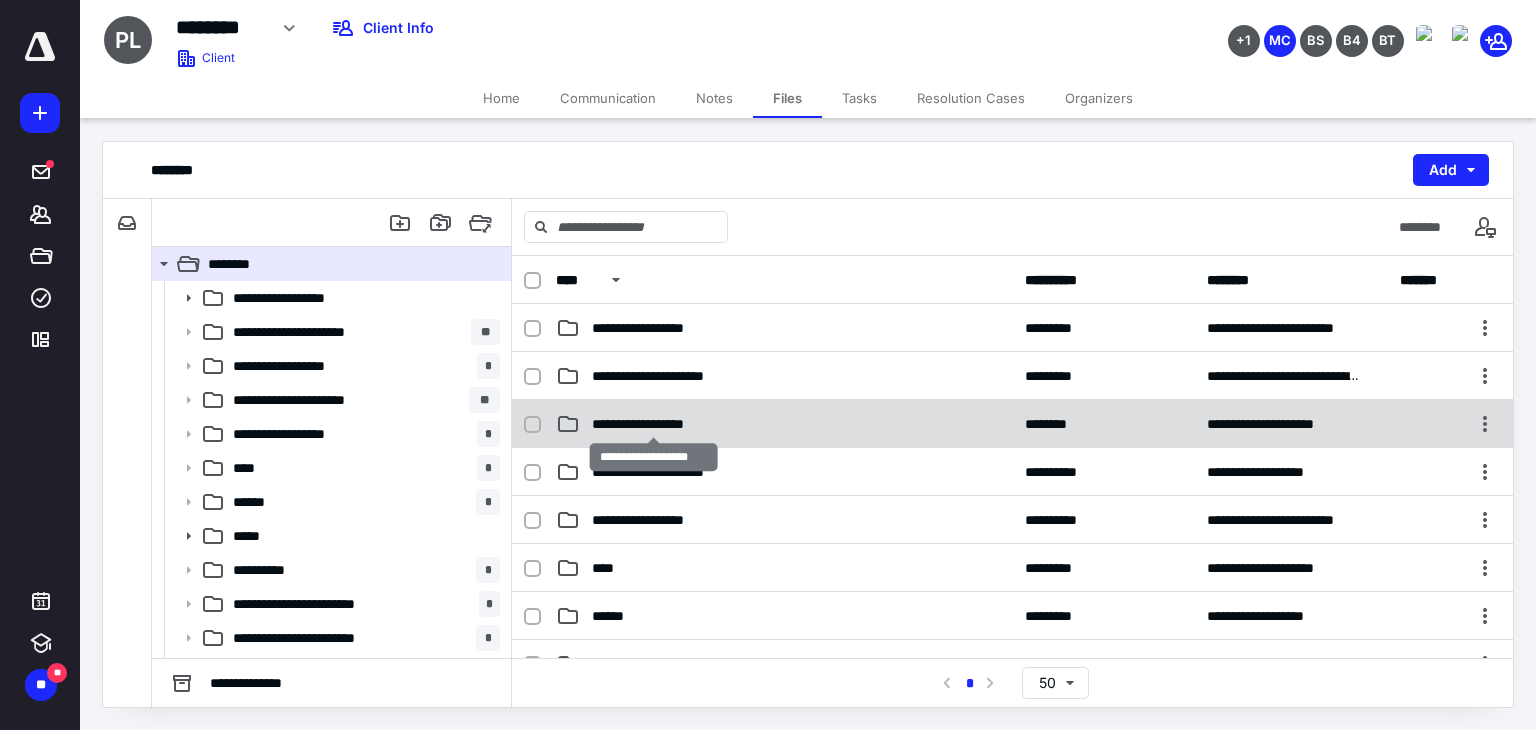 click on "**********" at bounding box center (654, 424) 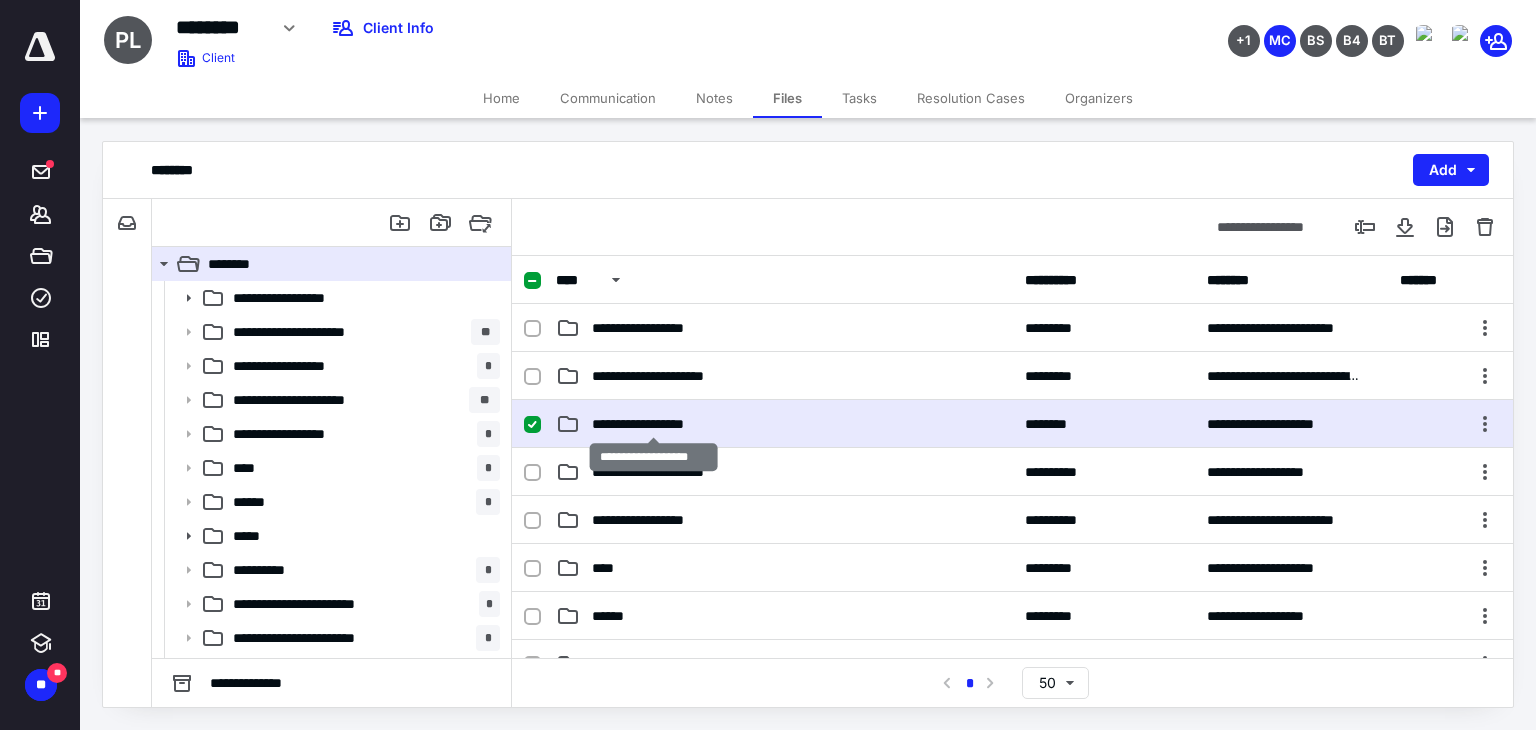 click on "**********" at bounding box center [654, 424] 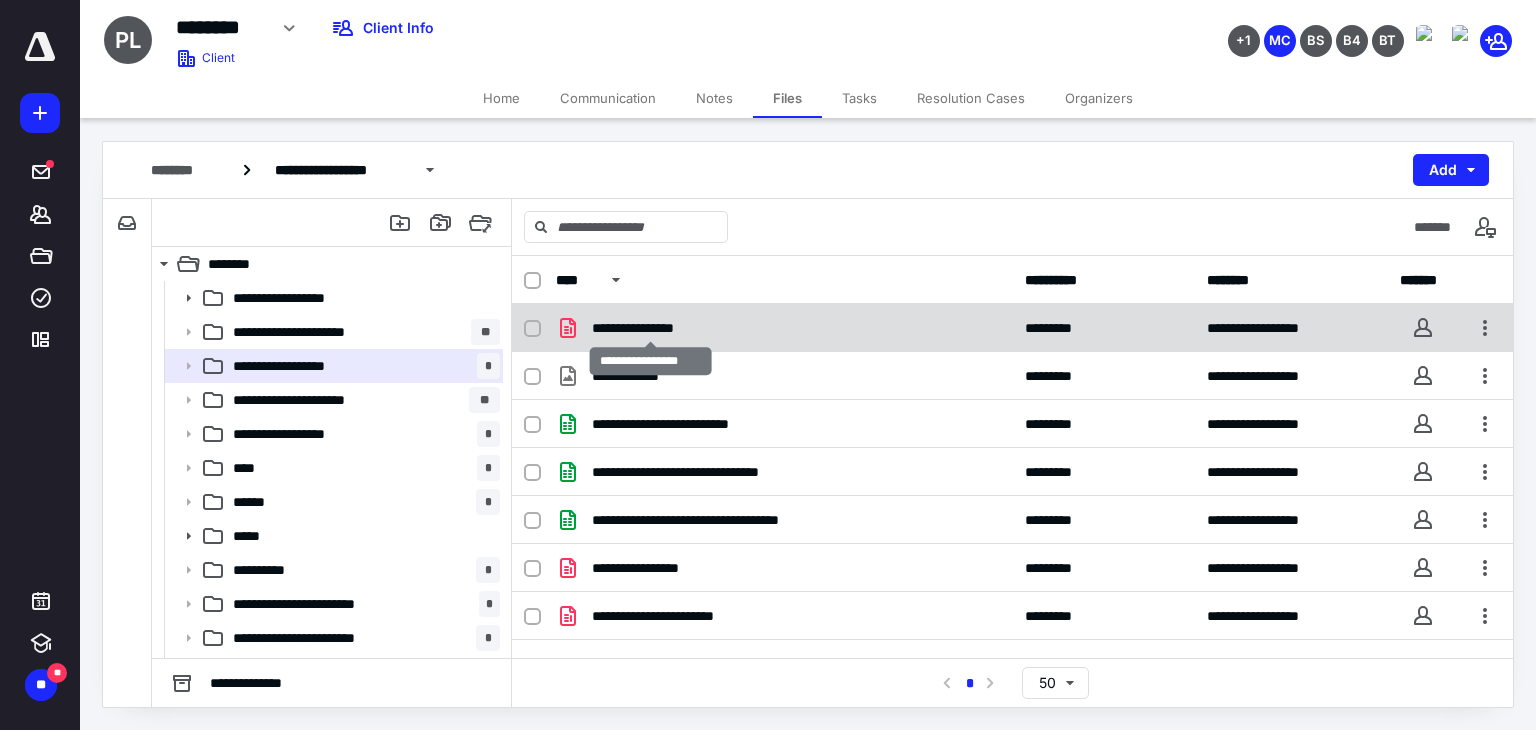 click on "**********" at bounding box center [650, 328] 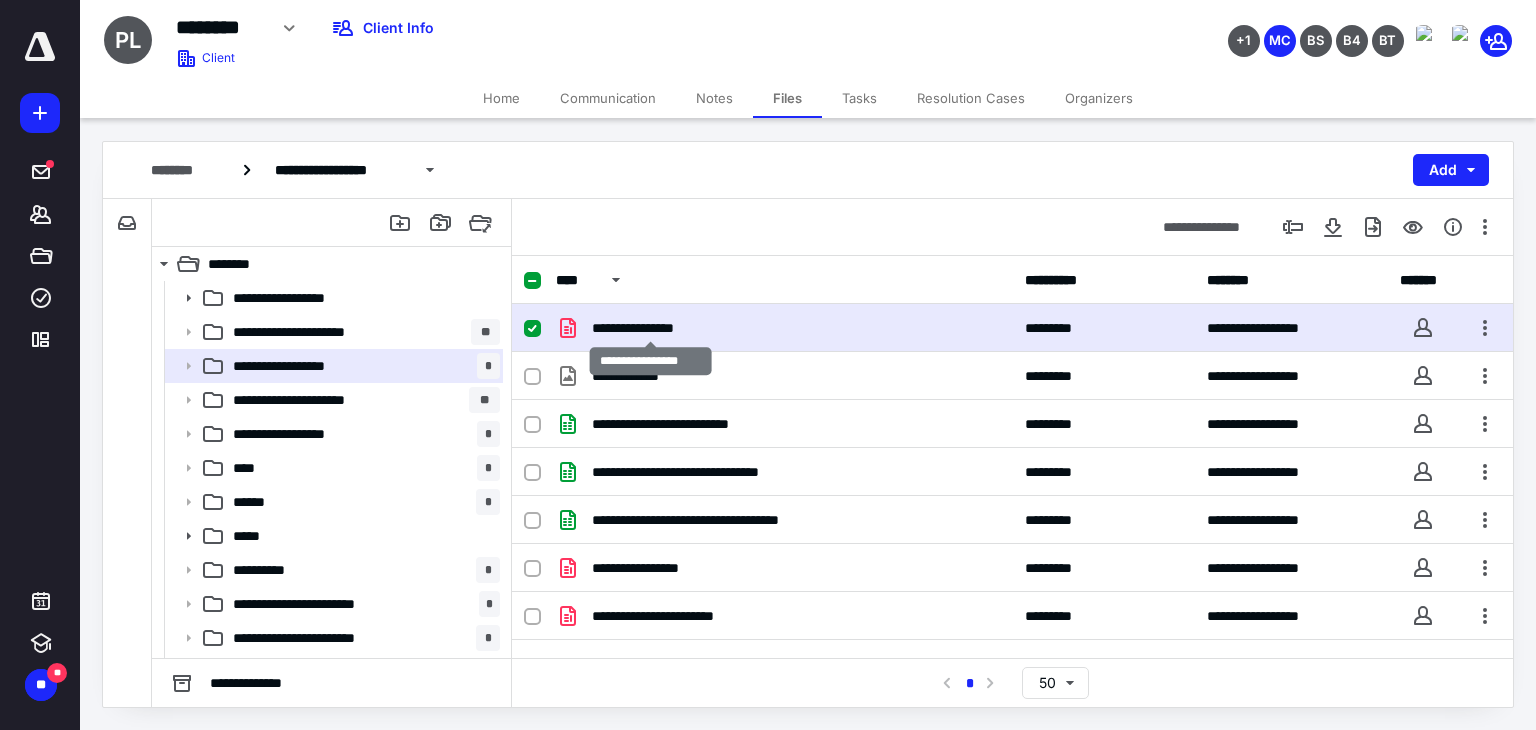 click on "**********" at bounding box center [650, 328] 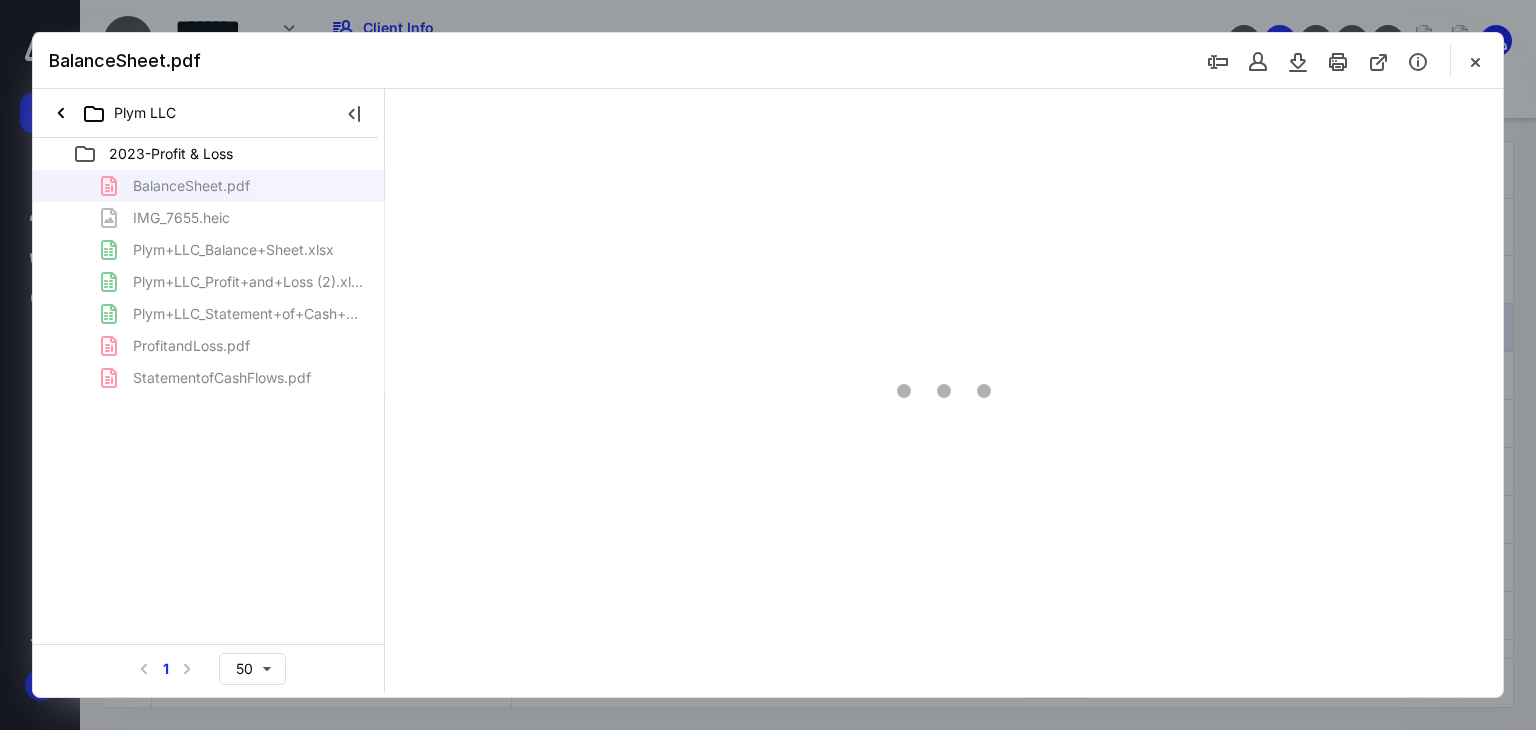 scroll, scrollTop: 0, scrollLeft: 0, axis: both 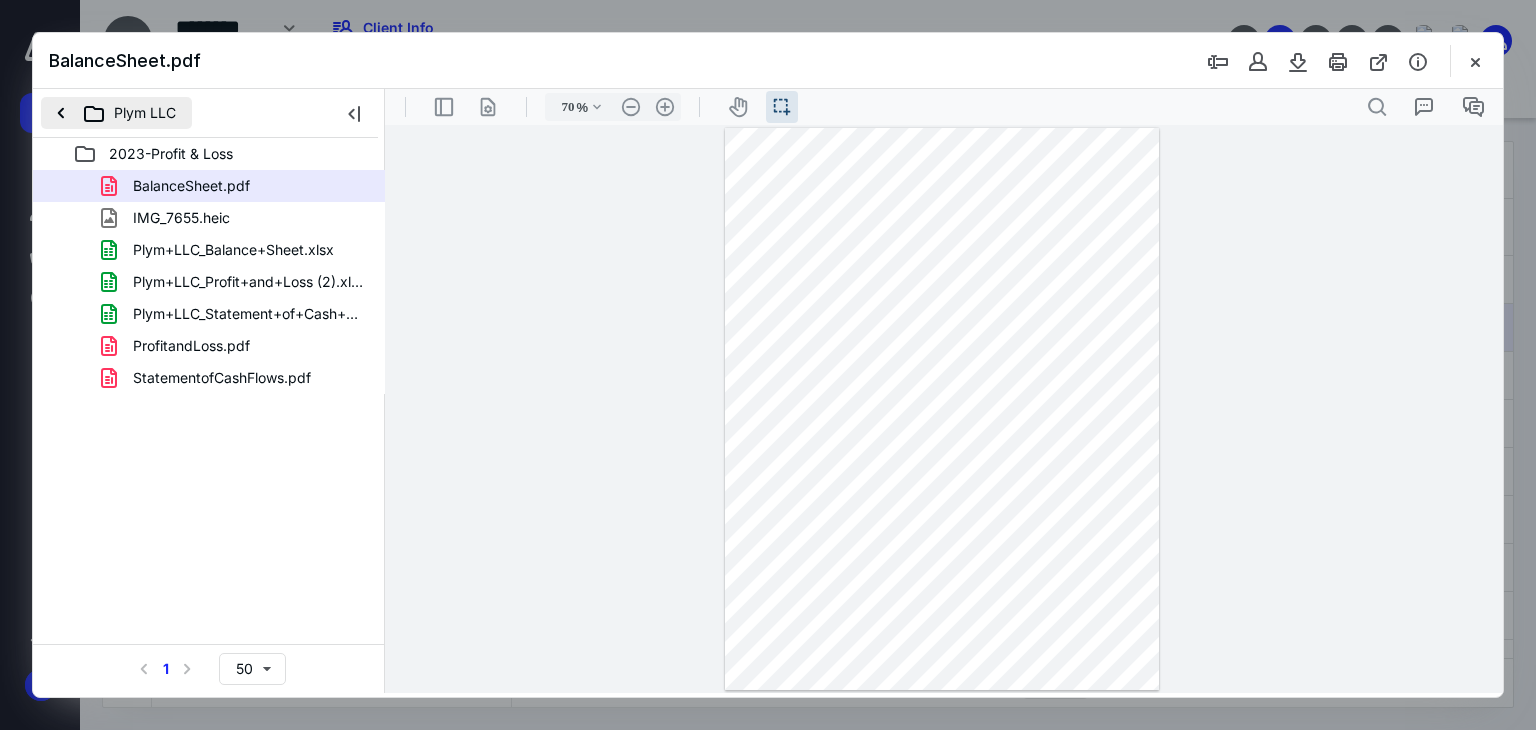 click on "Plym LLC" at bounding box center (116, 113) 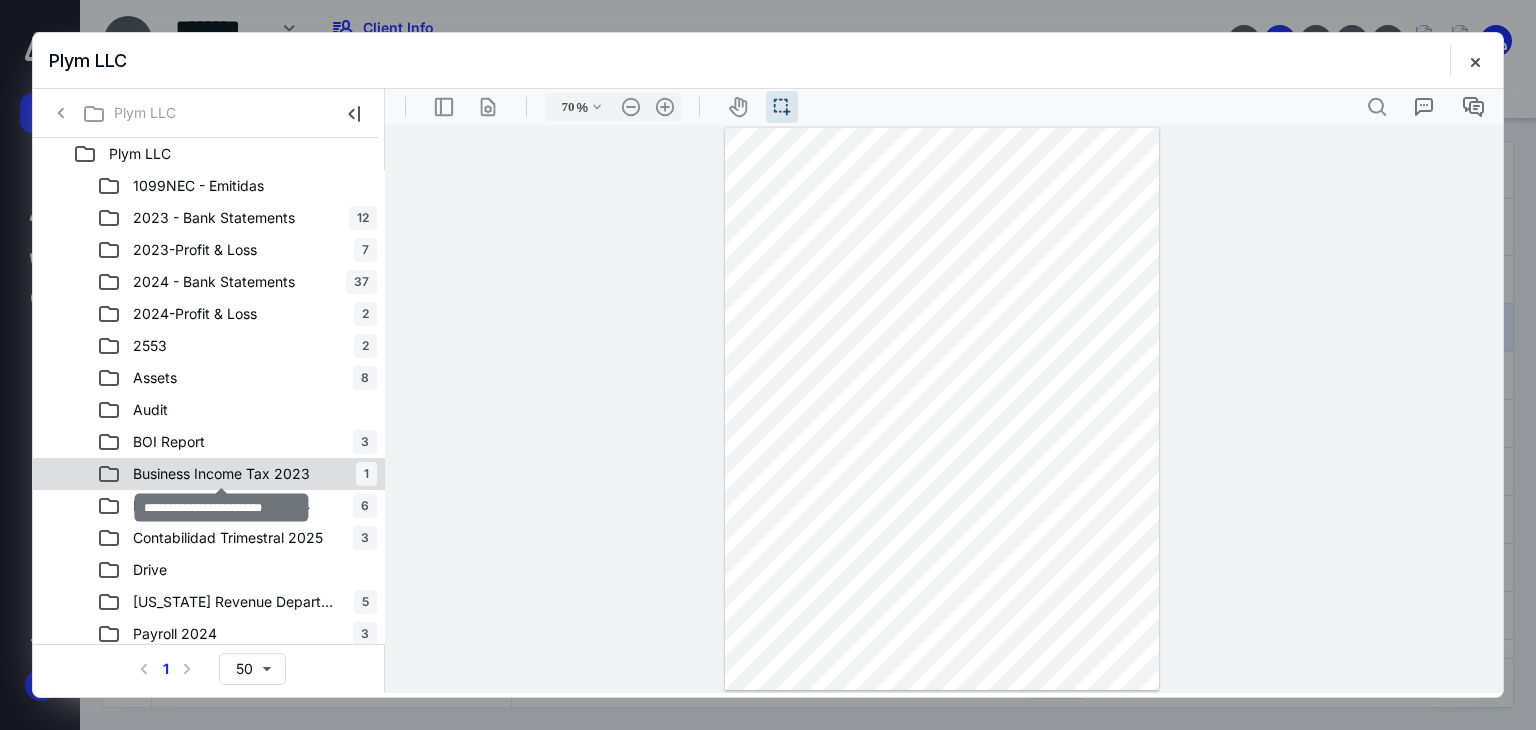 click on "Business Income Tax 2023" at bounding box center [221, 474] 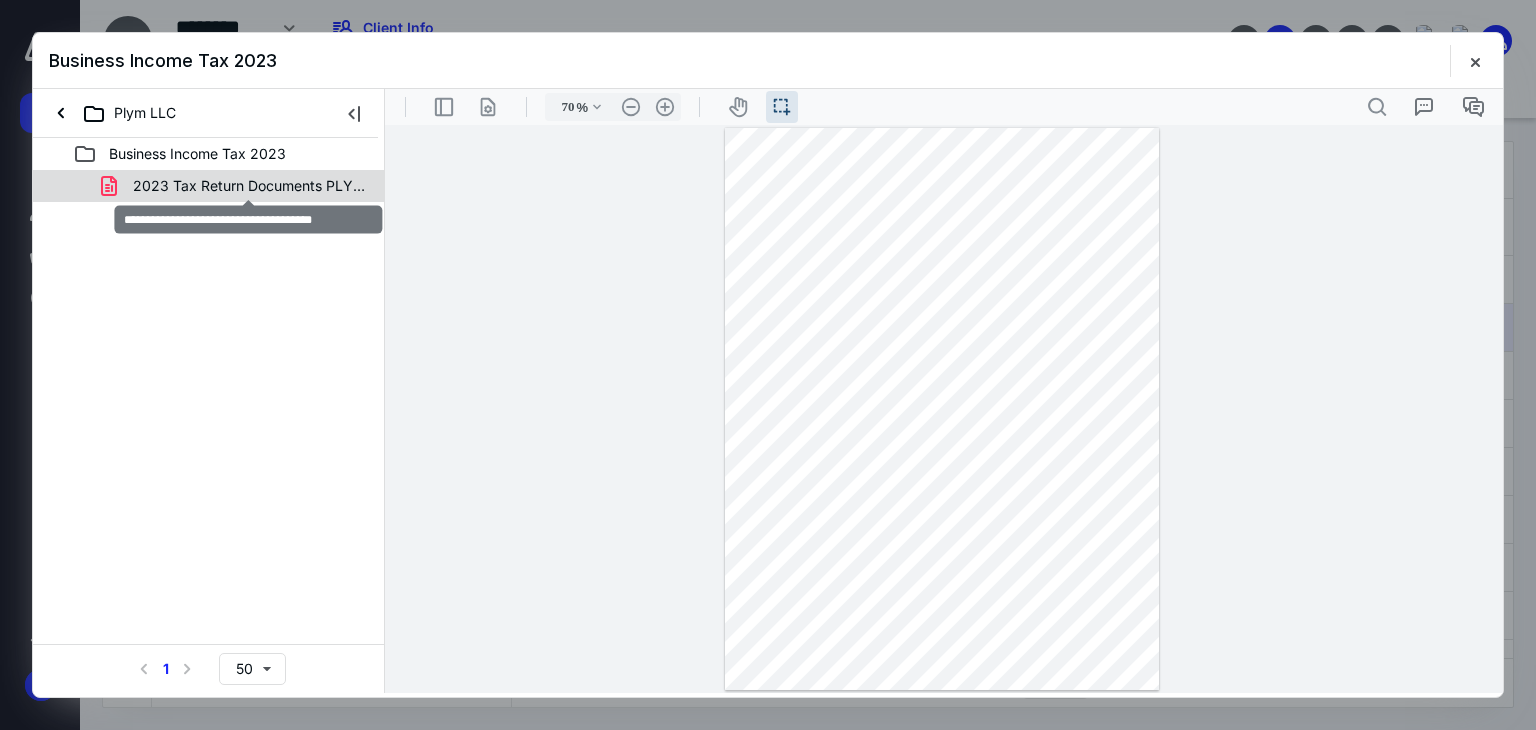 click on "2023 Tax Return Documents PLYM LLC.pdf" at bounding box center (249, 186) 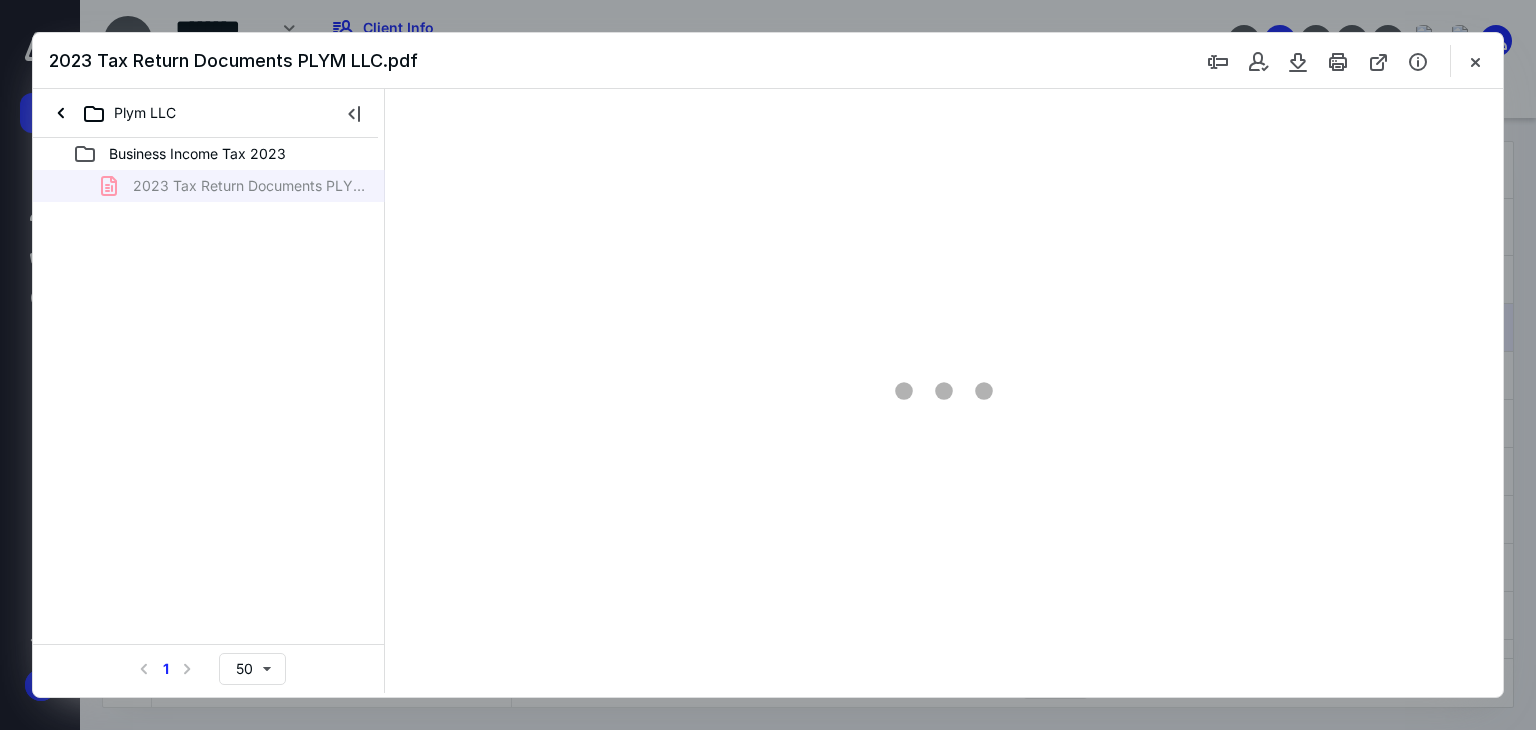 type on "71" 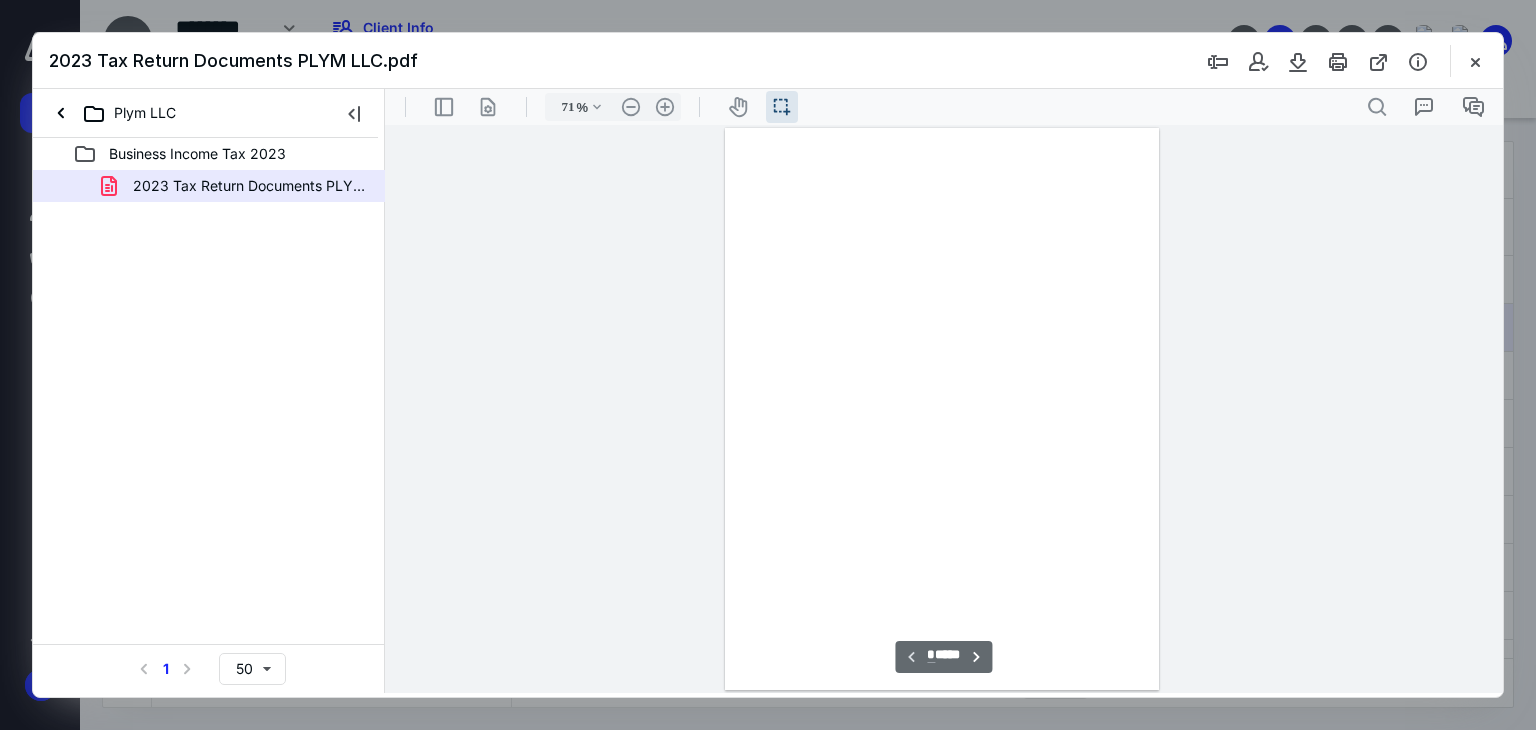 scroll, scrollTop: 39, scrollLeft: 0, axis: vertical 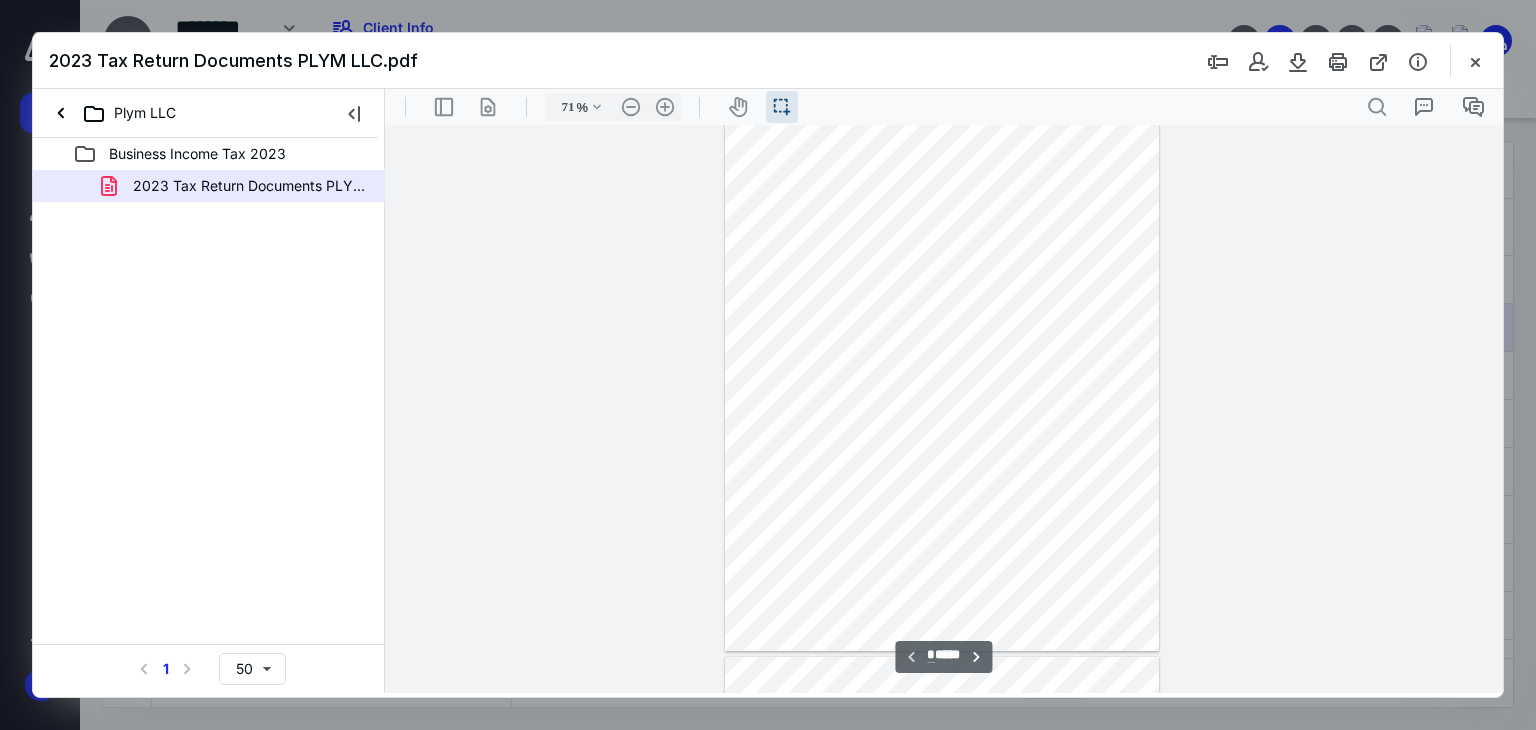 click on "**********" at bounding box center [944, 409] 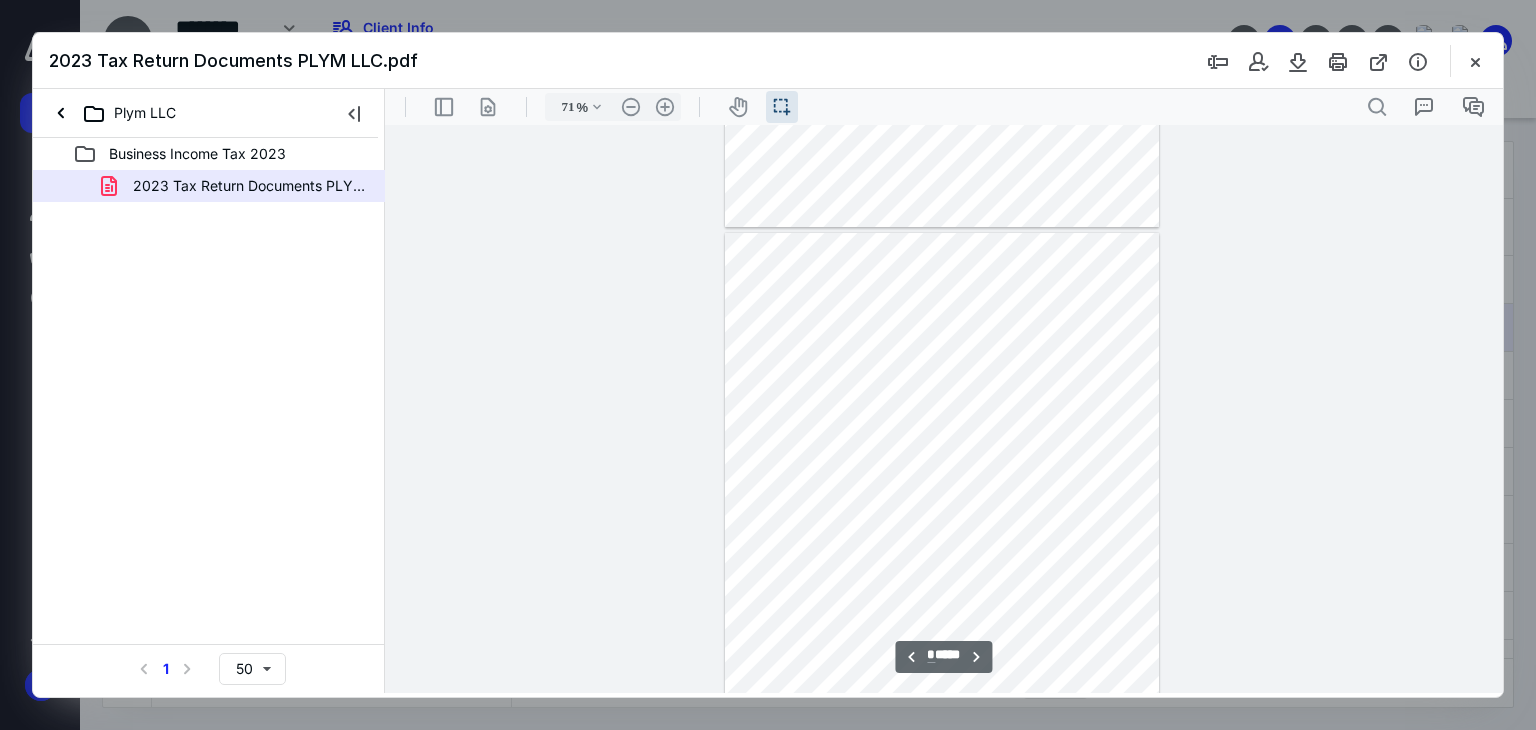 scroll, scrollTop: 4479, scrollLeft: 0, axis: vertical 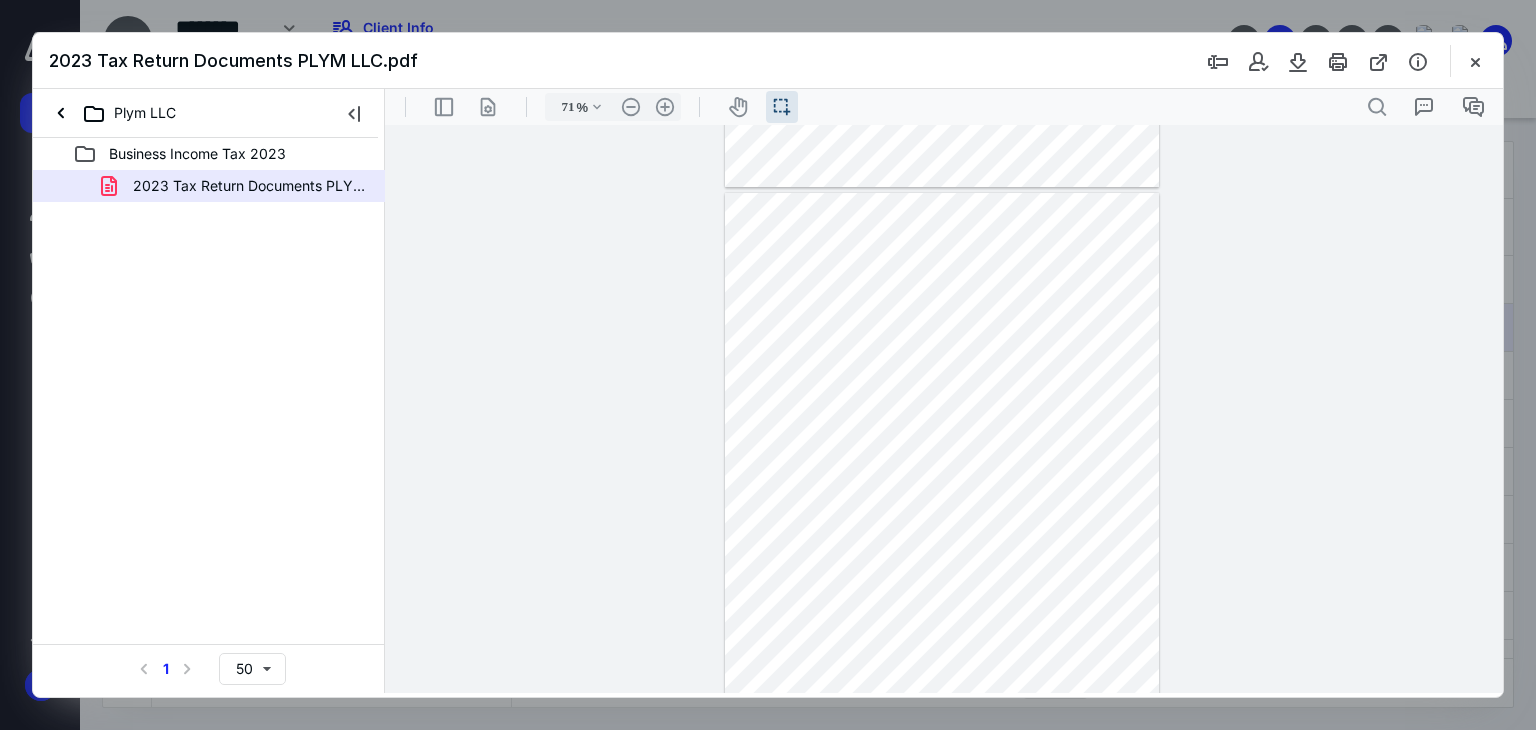 click on "**********" at bounding box center (944, 409) 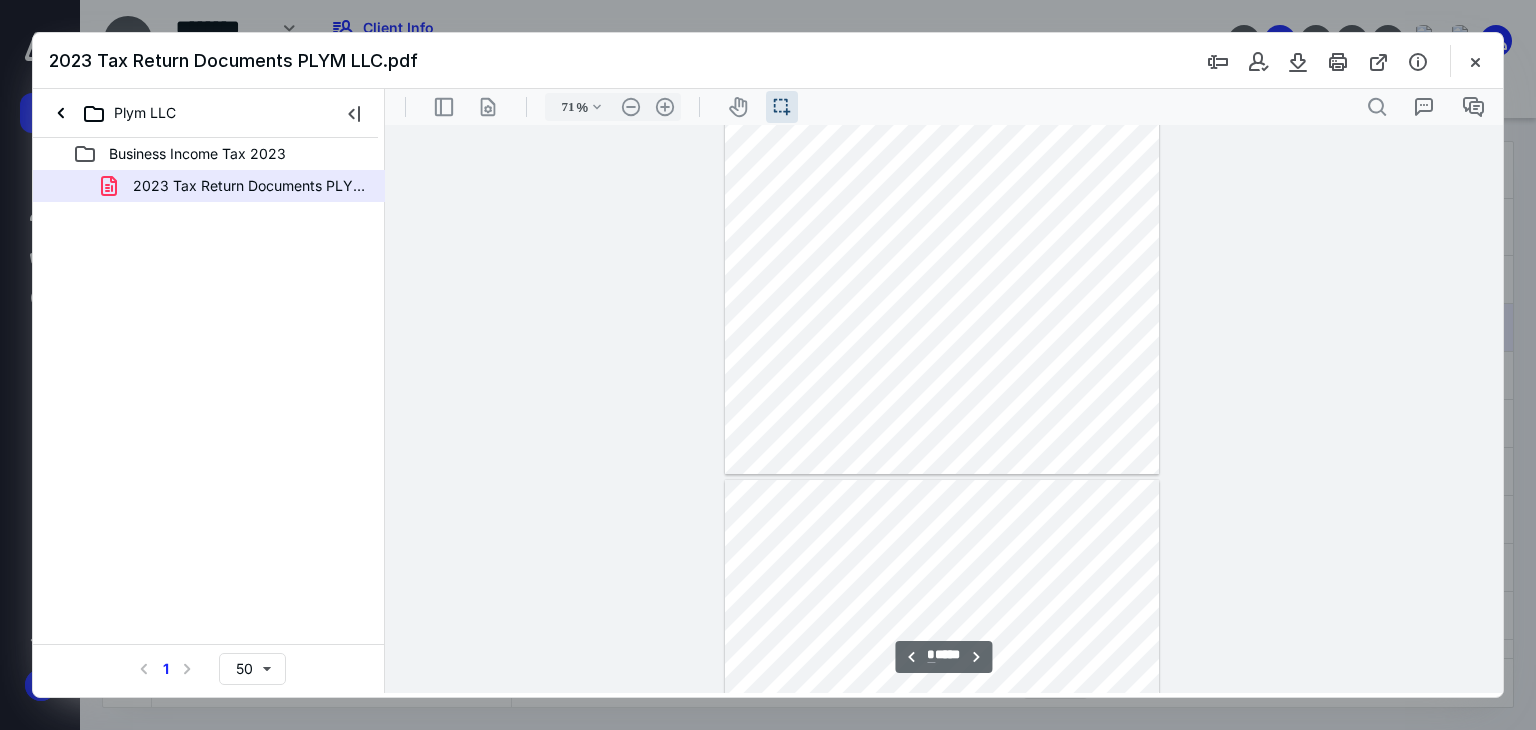 type on "**" 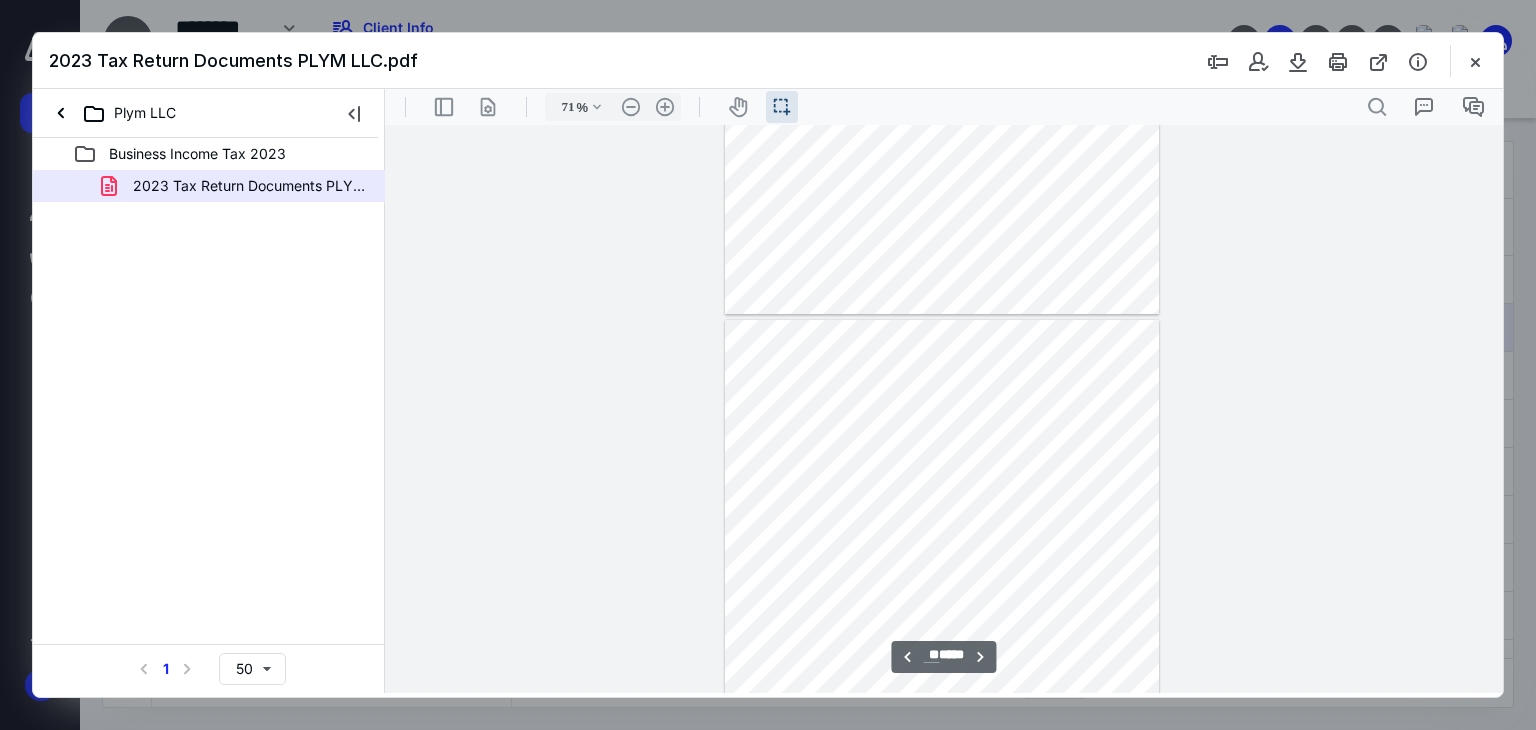 scroll, scrollTop: 5119, scrollLeft: 0, axis: vertical 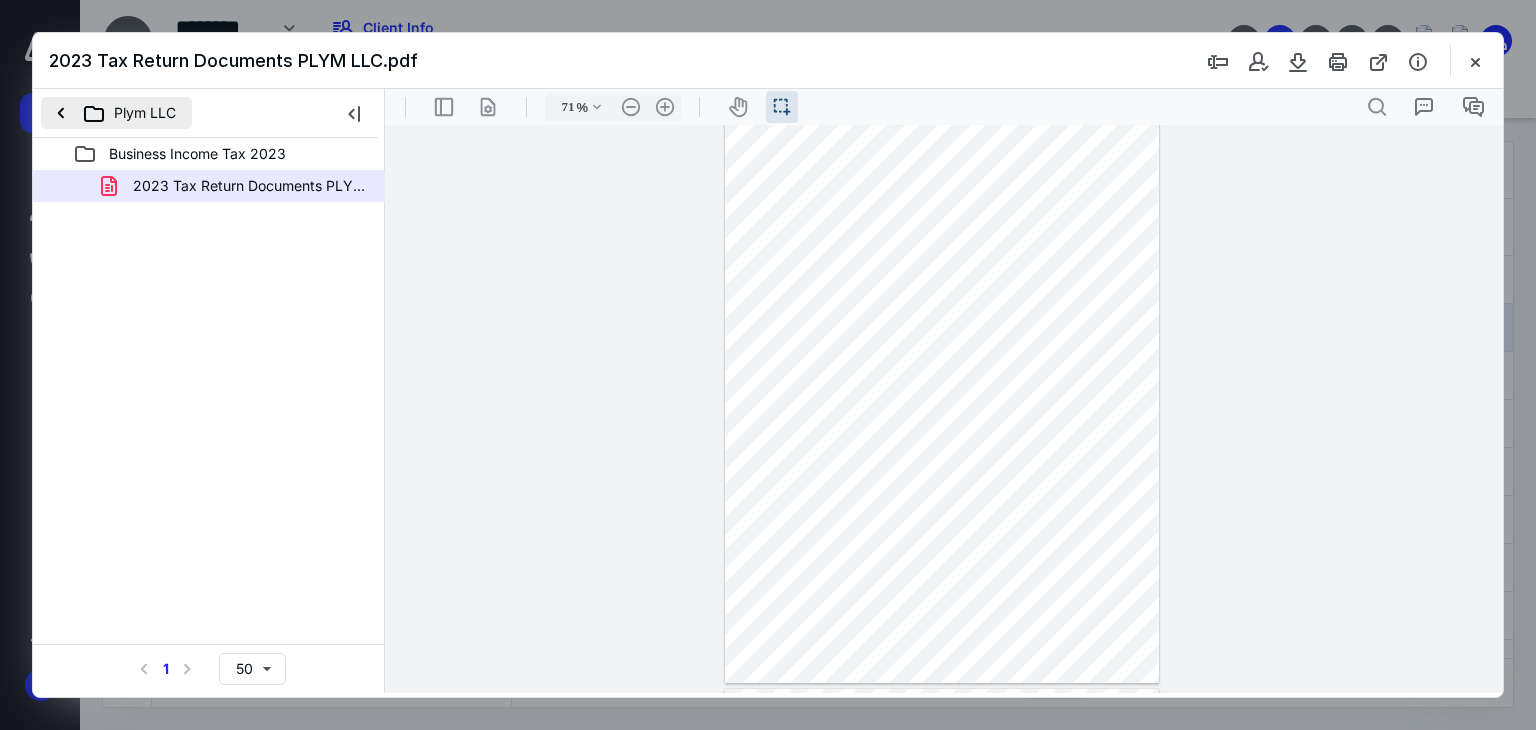 click on "Plym LLC" at bounding box center [116, 113] 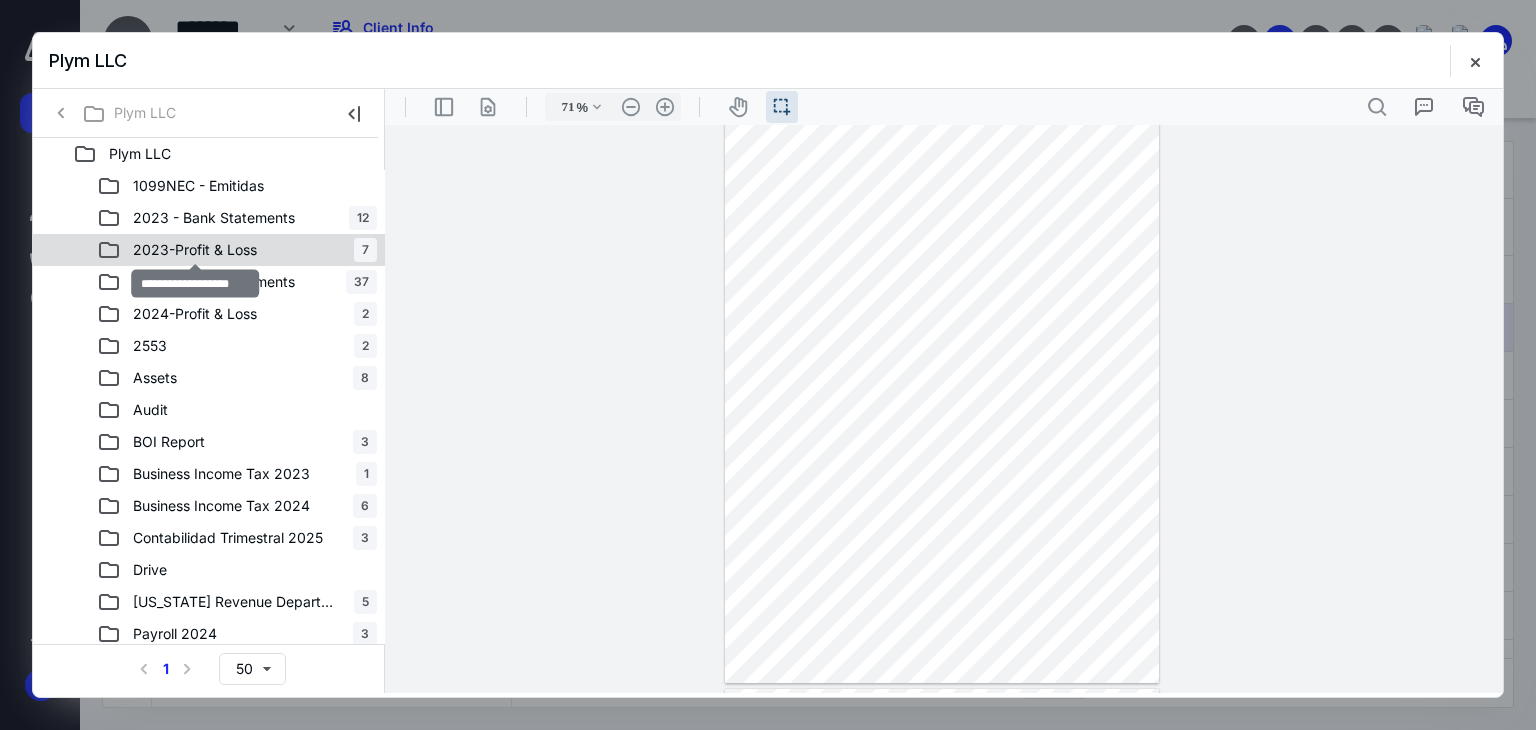 click on "2023-Profit & Loss" at bounding box center (195, 250) 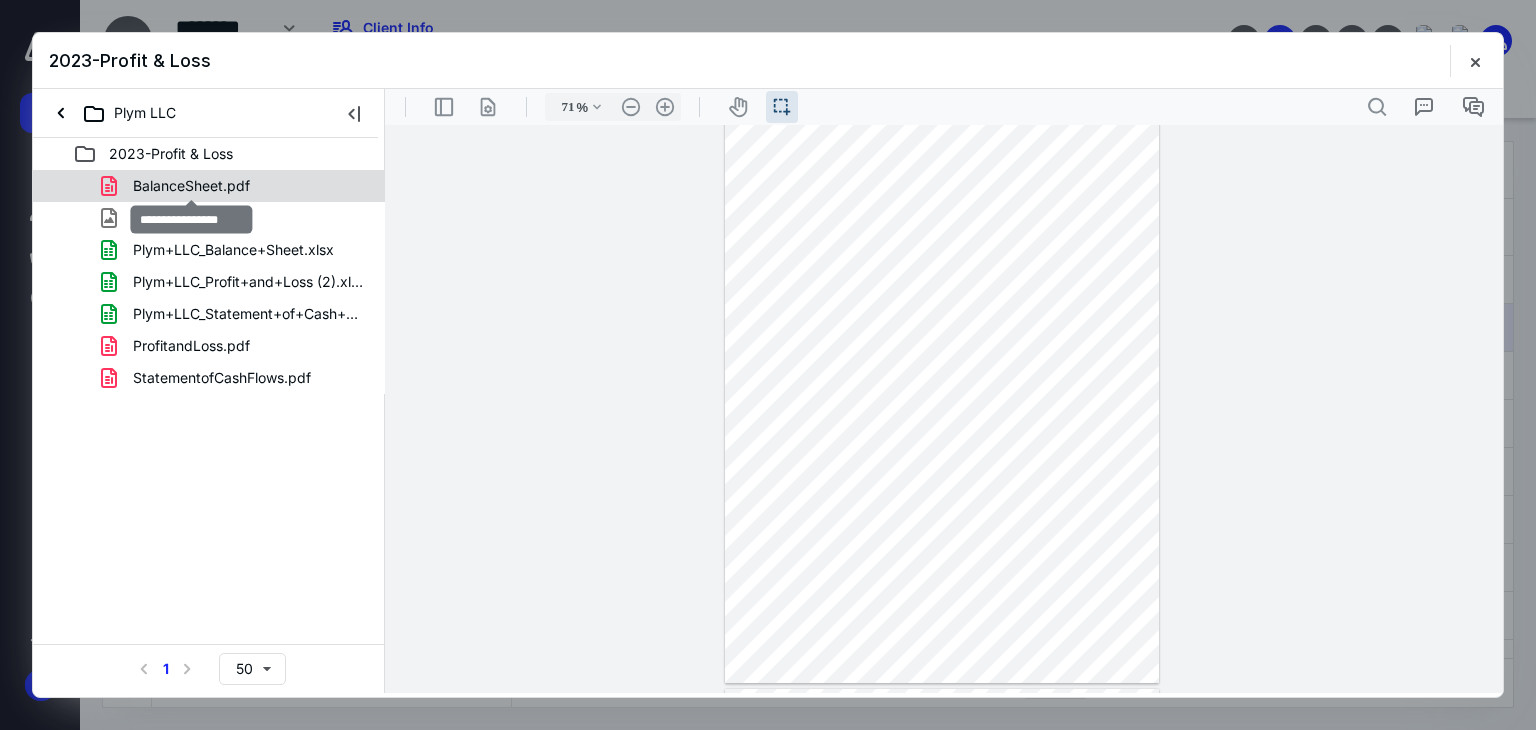 click on "BalanceSheet.pdf" at bounding box center [191, 186] 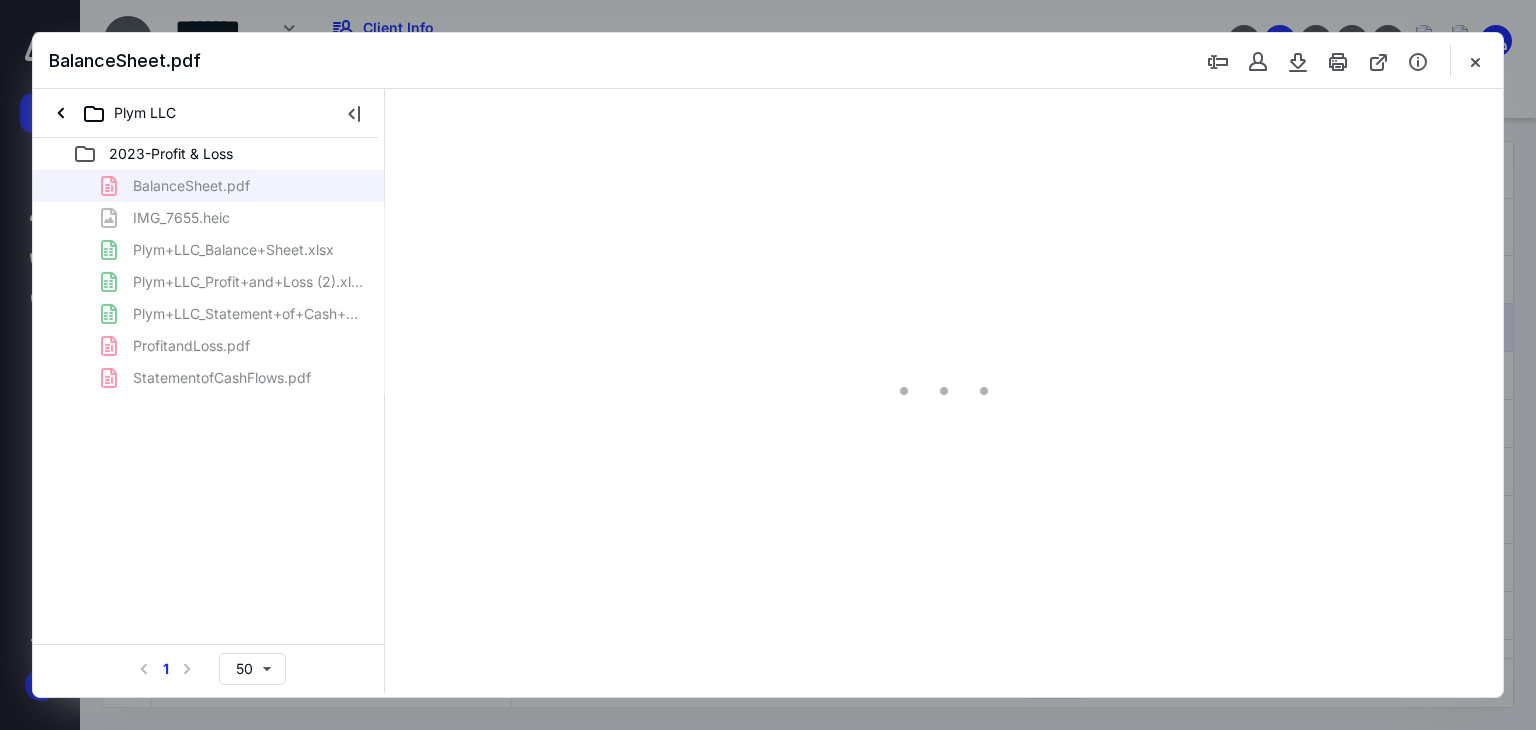 scroll, scrollTop: 0, scrollLeft: 0, axis: both 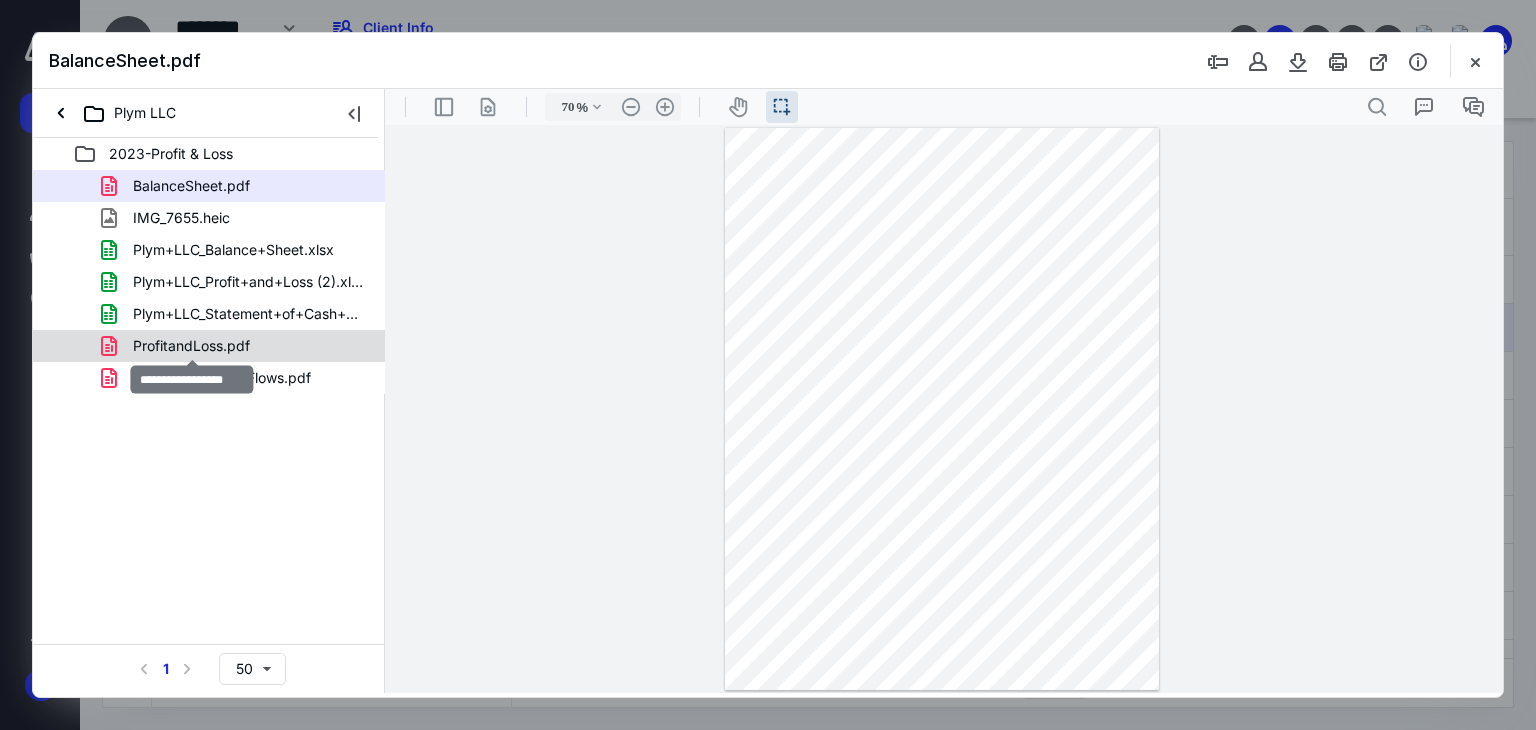 click on "ProfitandLoss.pdf" at bounding box center [191, 346] 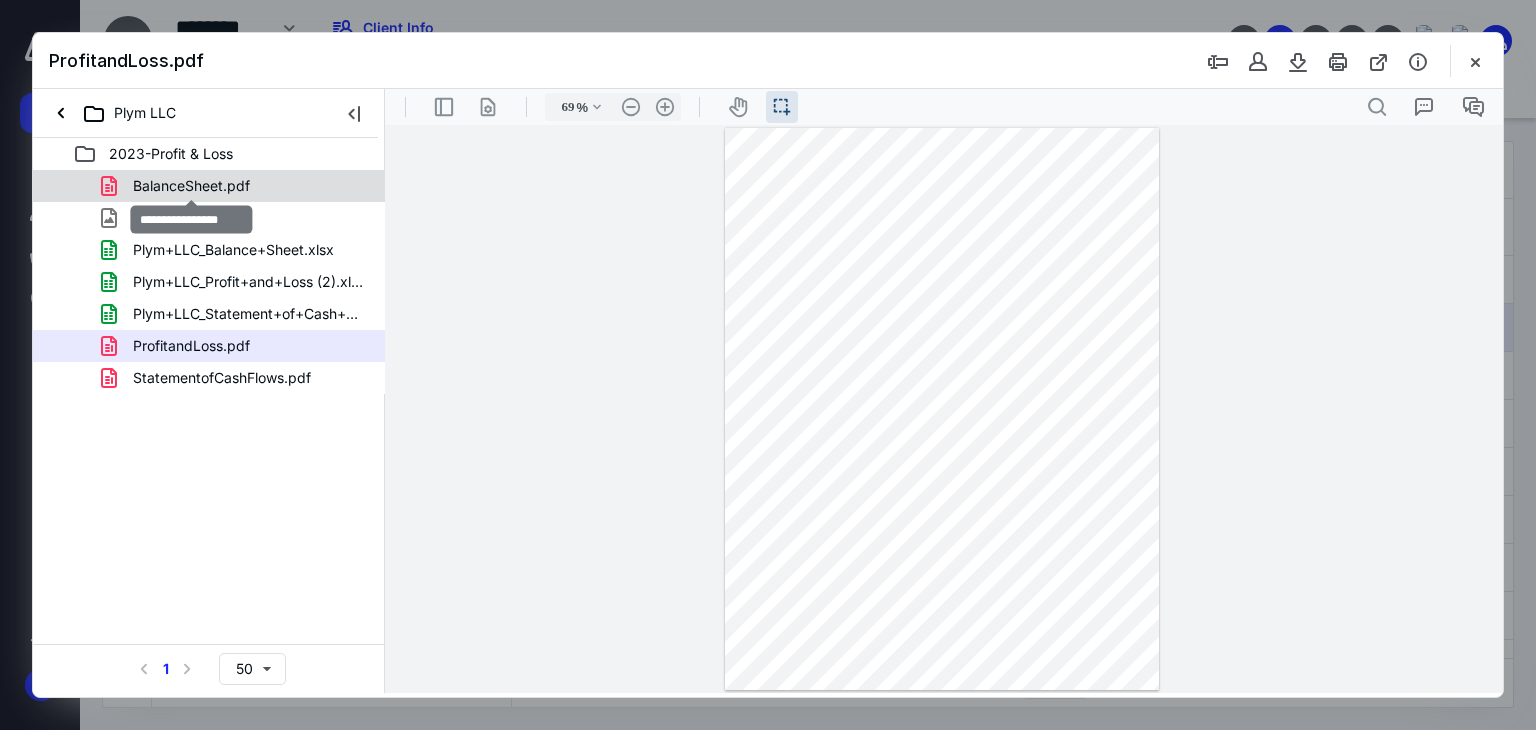 click on "BalanceSheet.pdf" at bounding box center [191, 186] 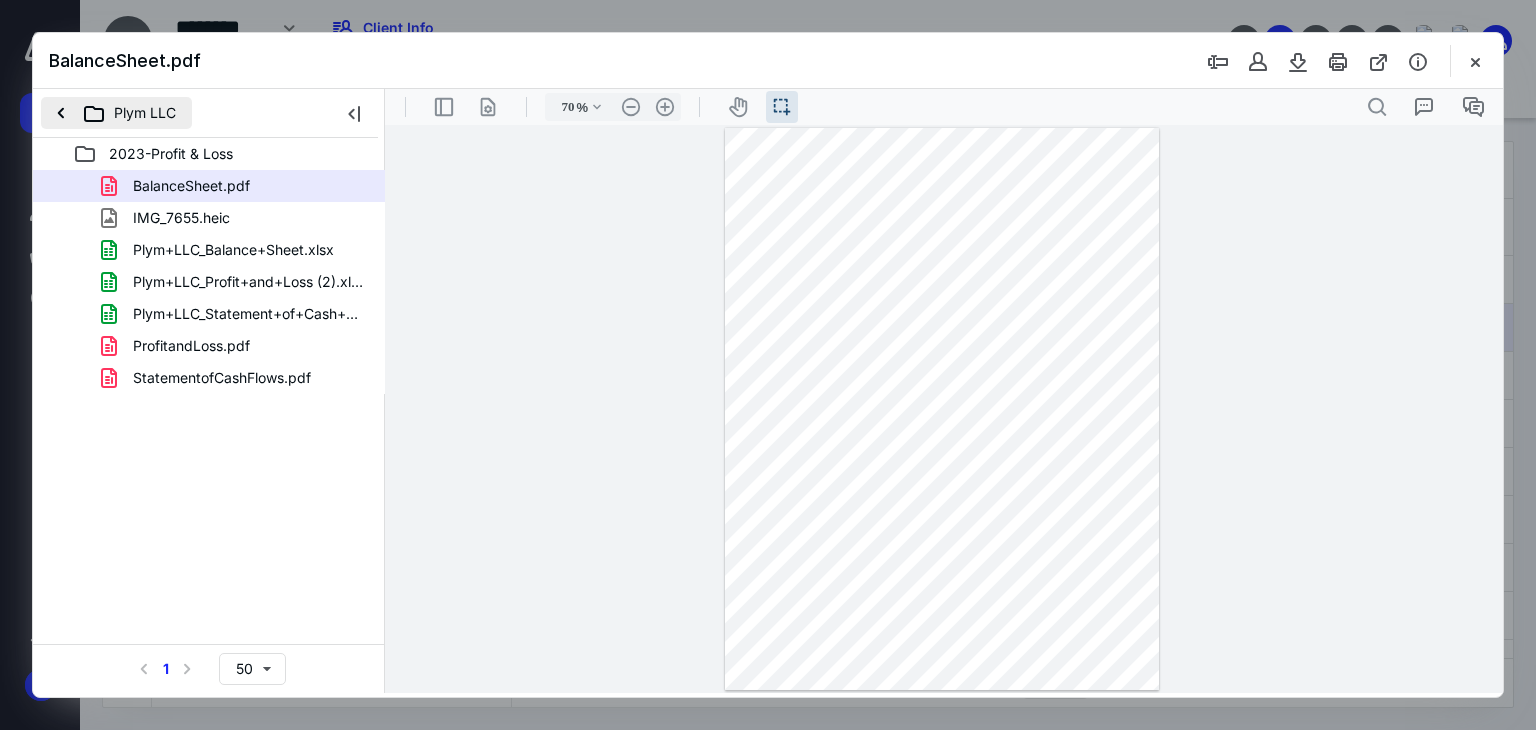 click on "Plym LLC" at bounding box center [116, 113] 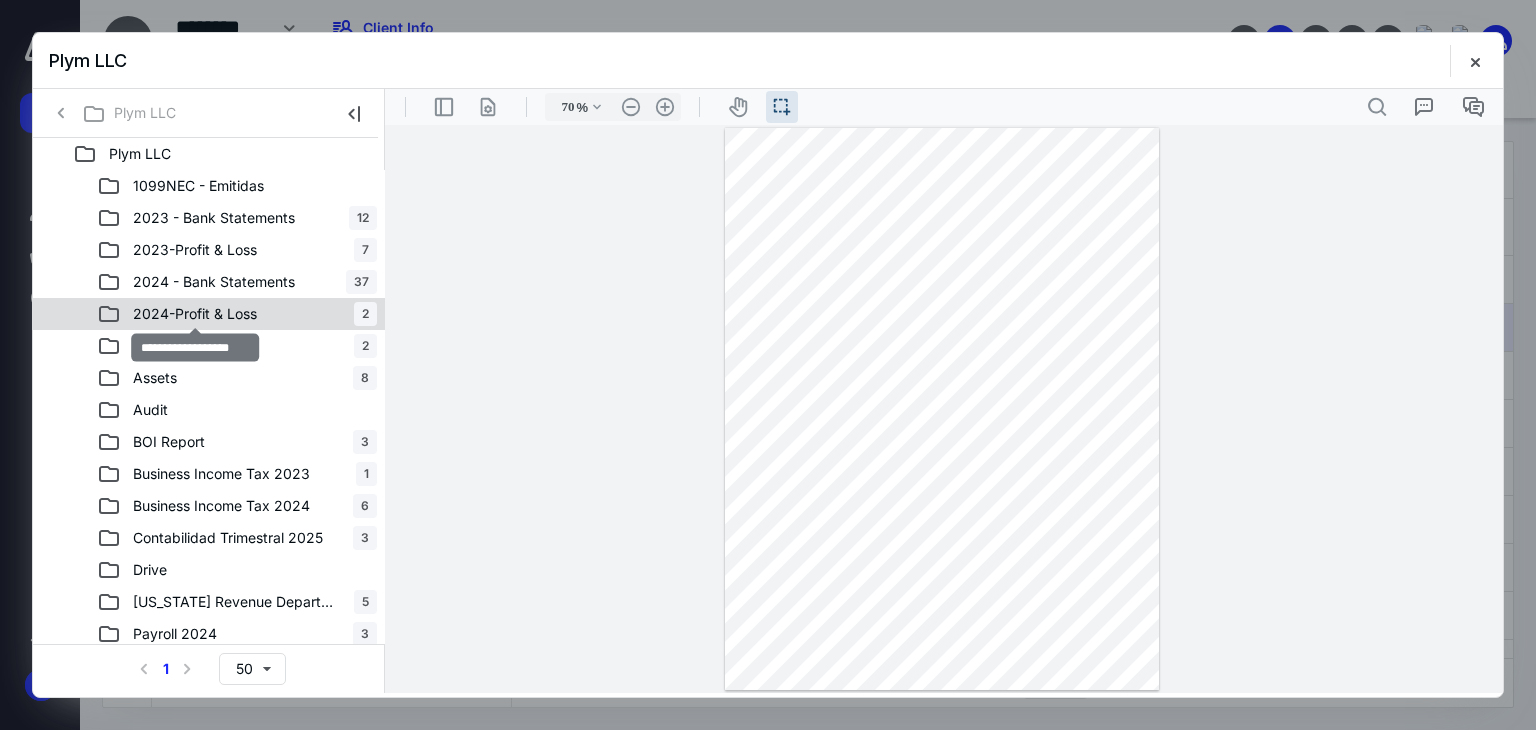 click on "2024-Profit & Loss" at bounding box center [195, 314] 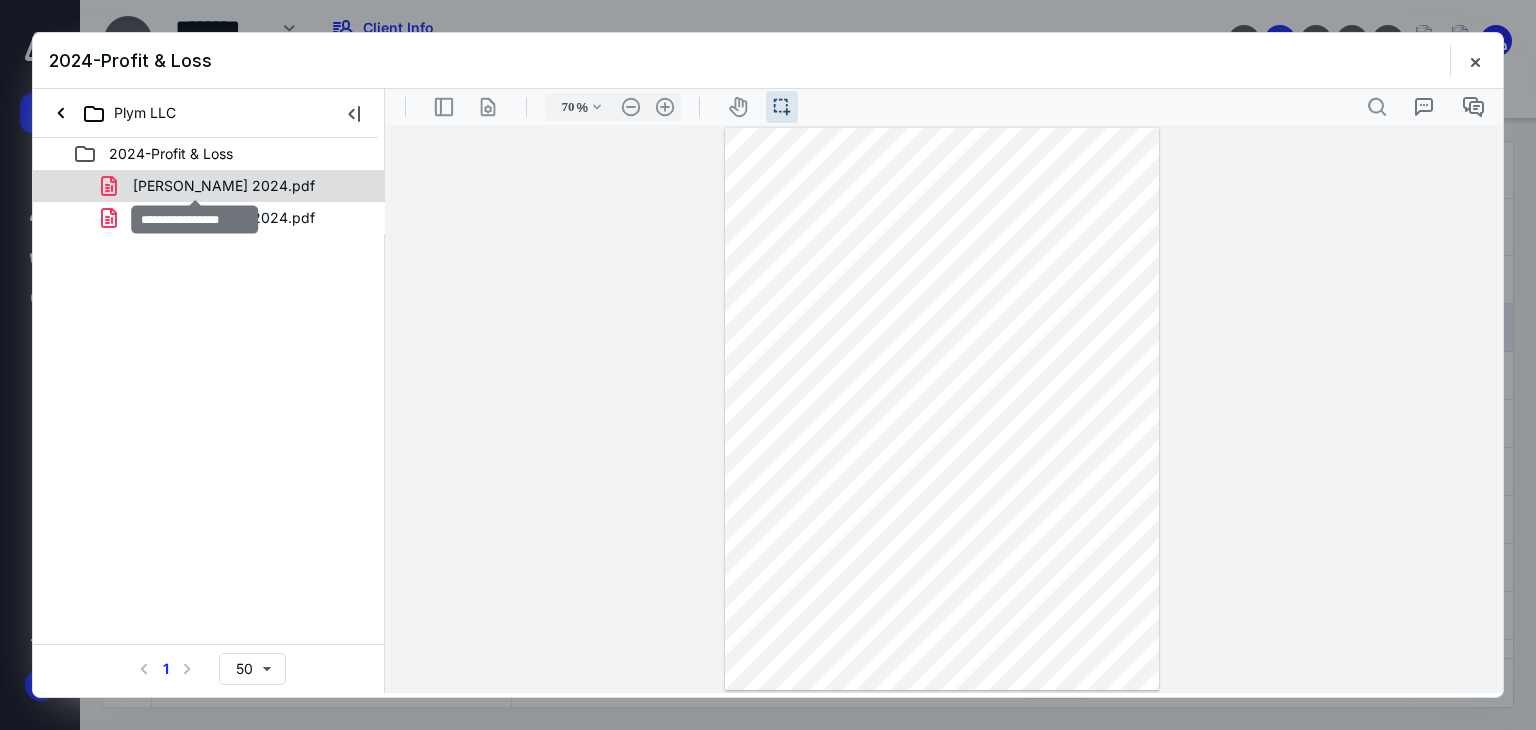 click on "BL PLYM 2024.pdf" at bounding box center [224, 186] 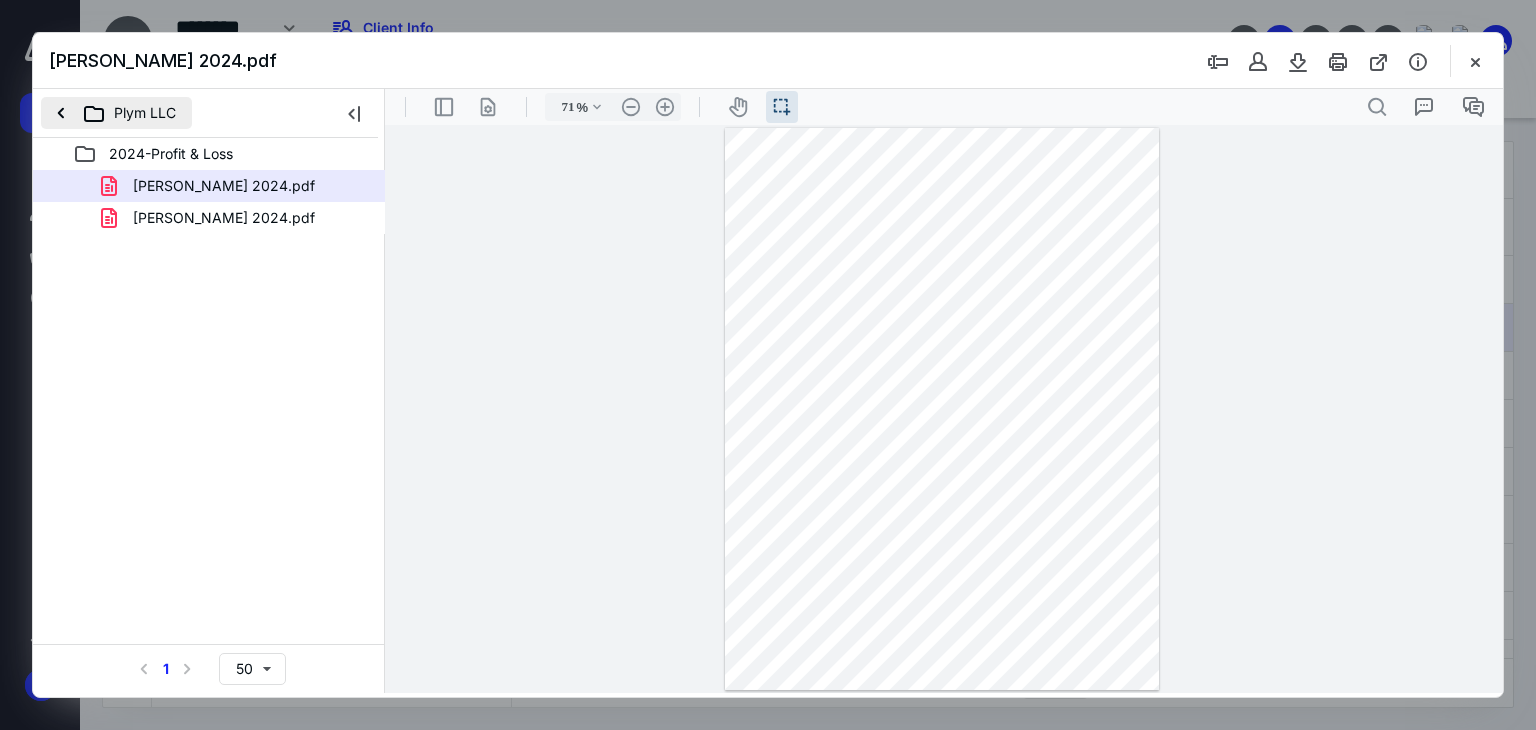 click on "Plym LLC" at bounding box center (116, 113) 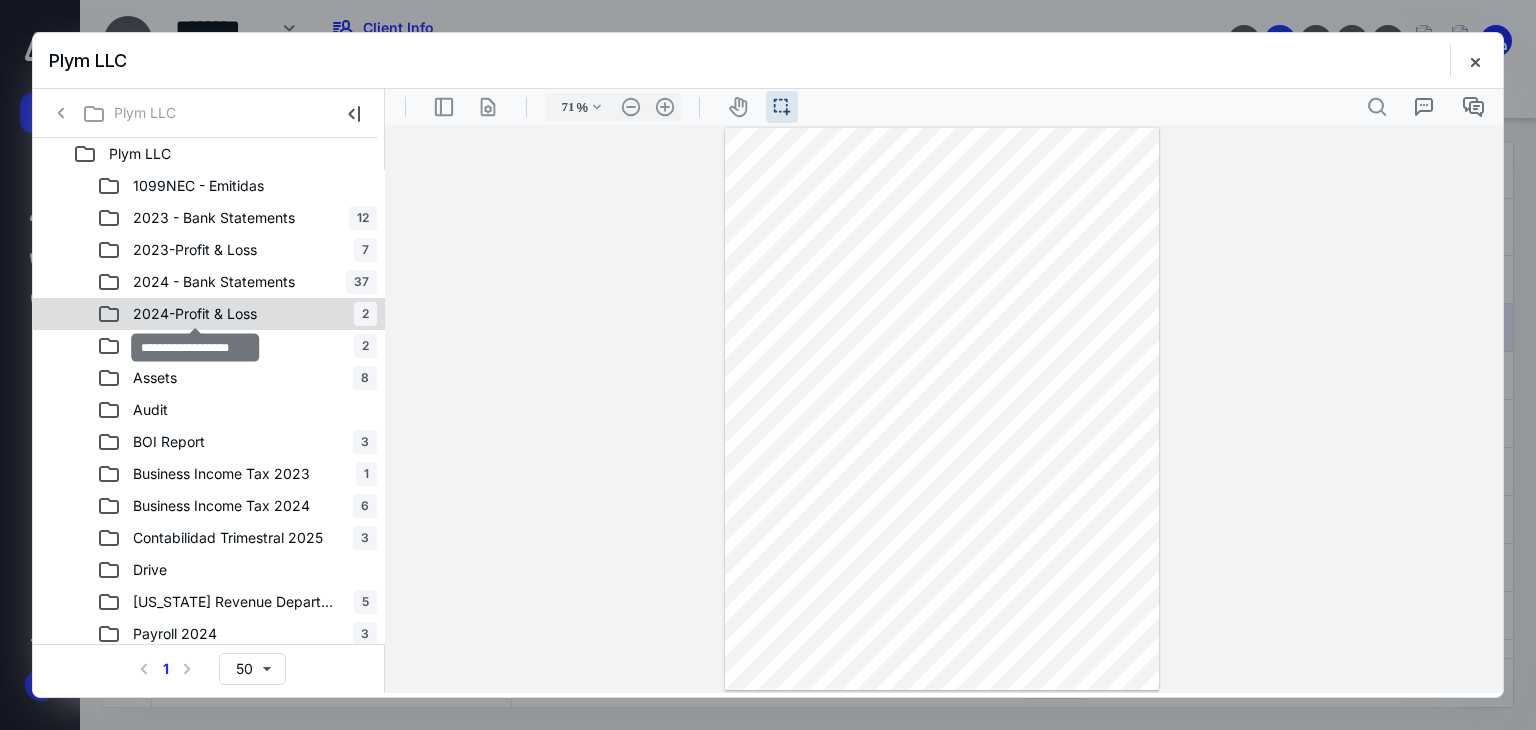 click on "2024-Profit & Loss" at bounding box center [195, 314] 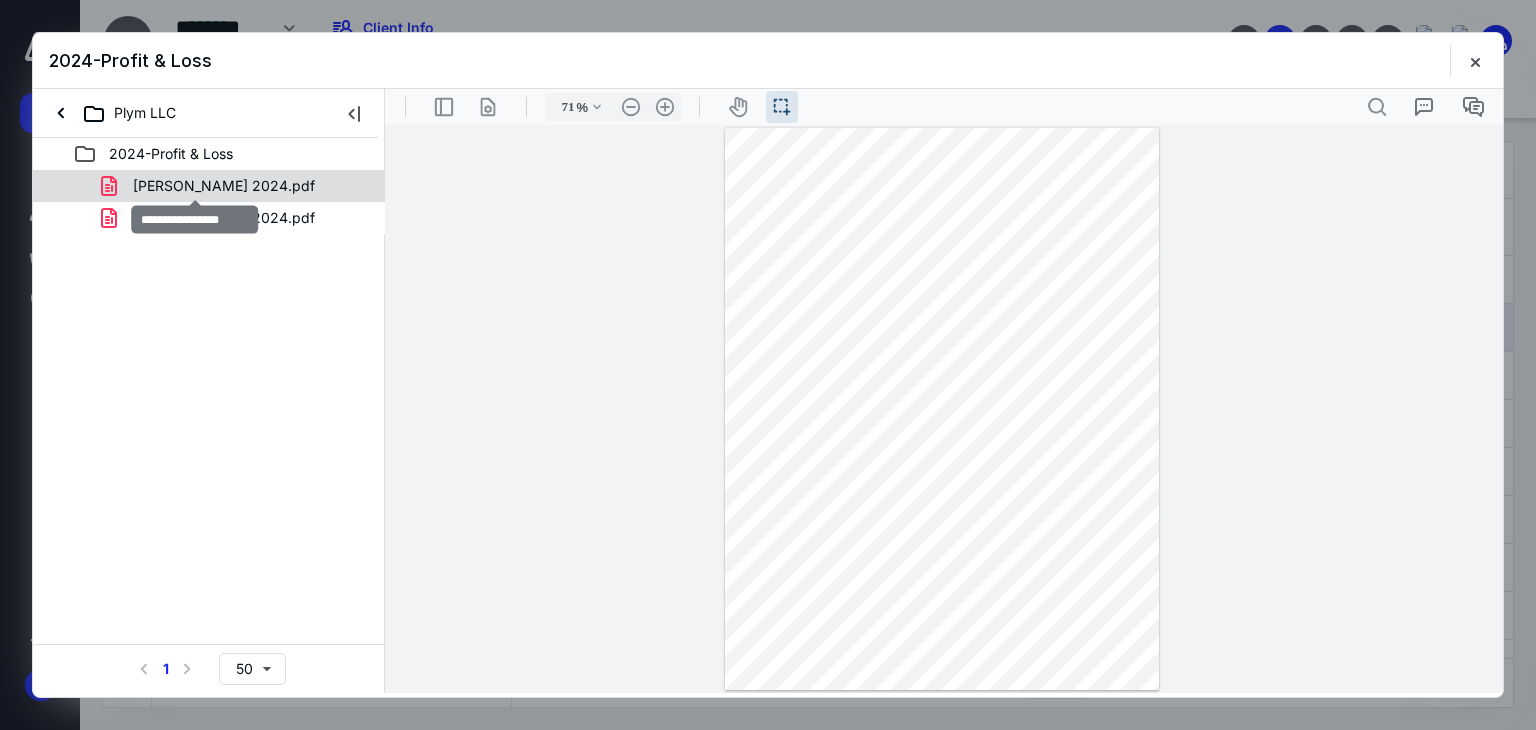 click on "BL PLYM 2024.pdf" at bounding box center [224, 186] 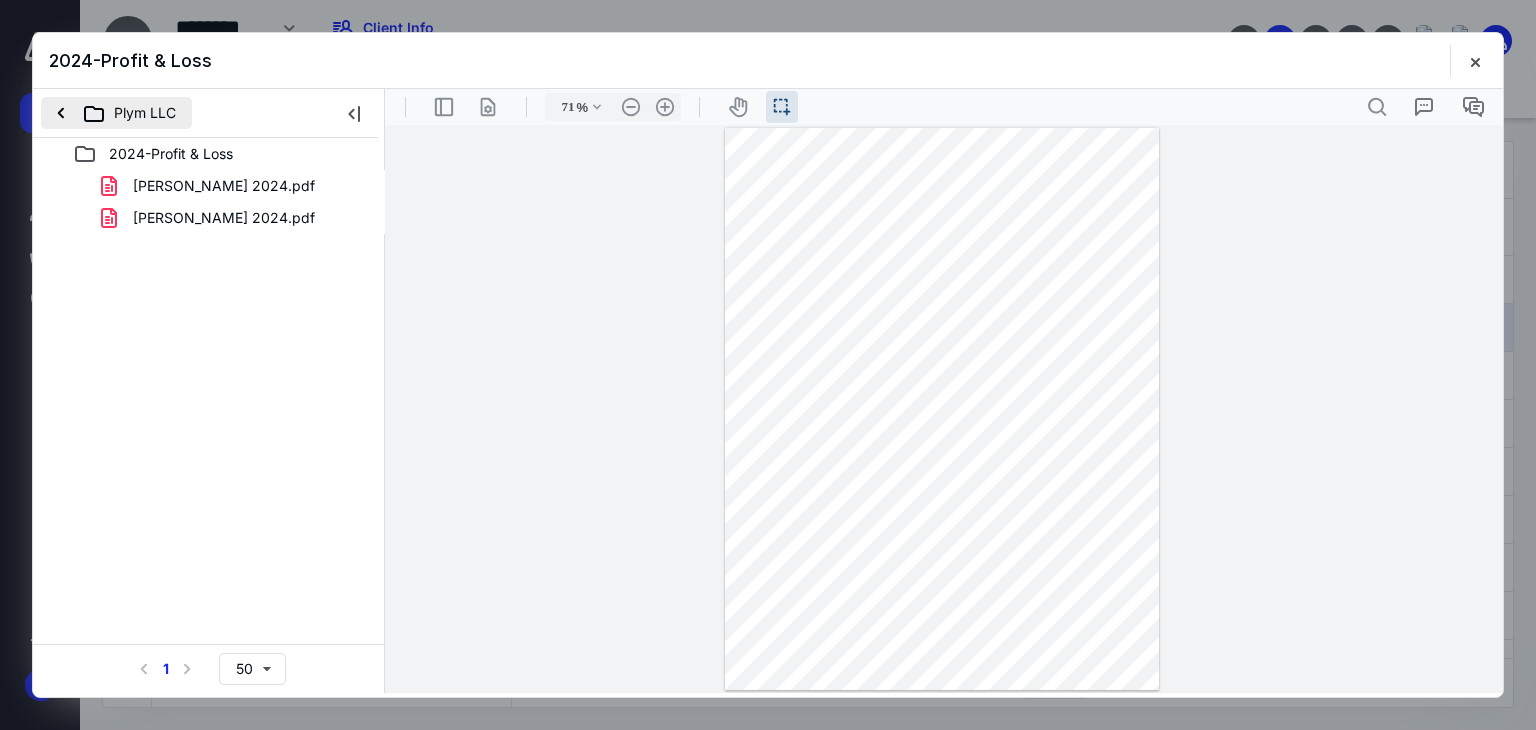 click on "Plym LLC" at bounding box center (116, 113) 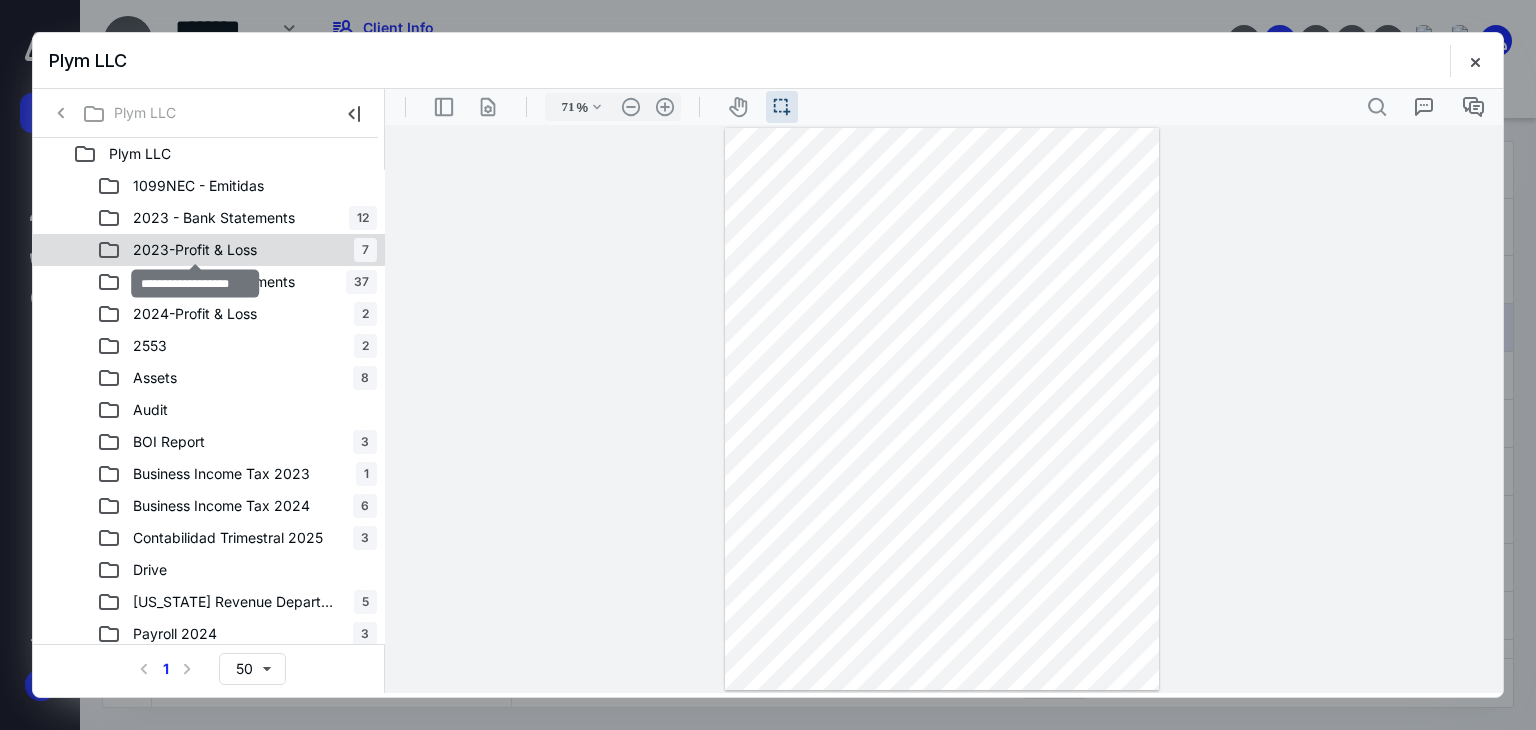 click on "2023-Profit & Loss" at bounding box center [195, 250] 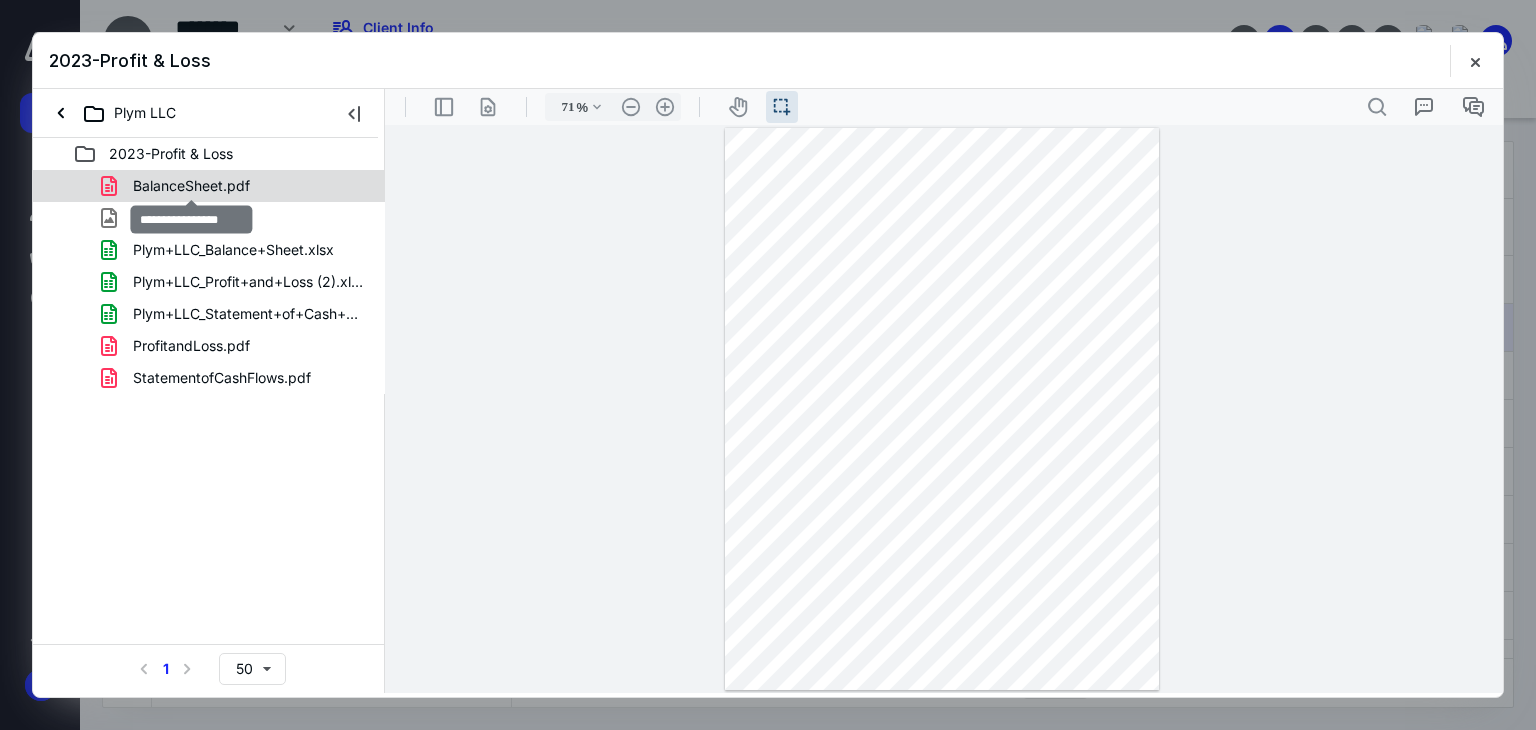 click on "BalanceSheet.pdf" at bounding box center (191, 186) 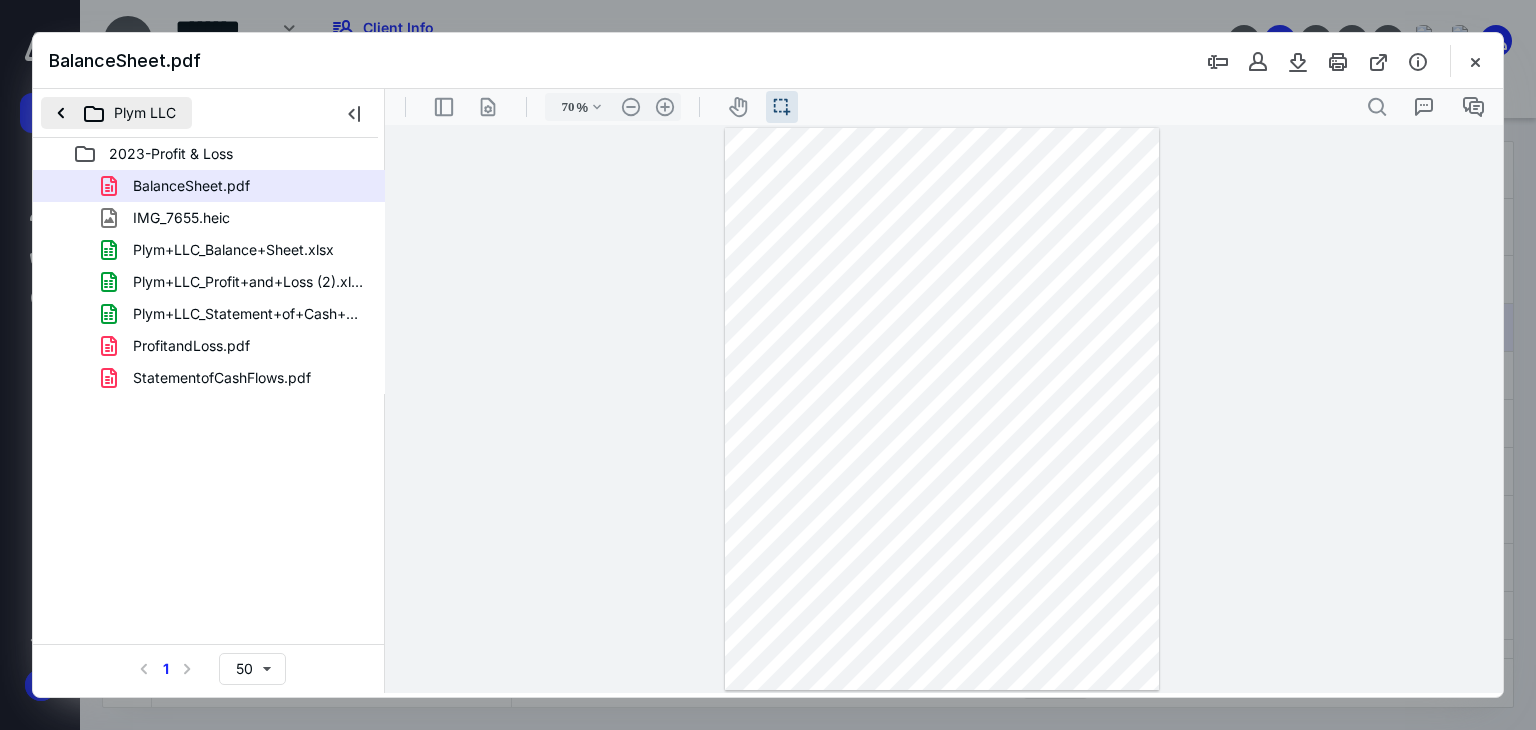 click on "Plym LLC" at bounding box center [116, 113] 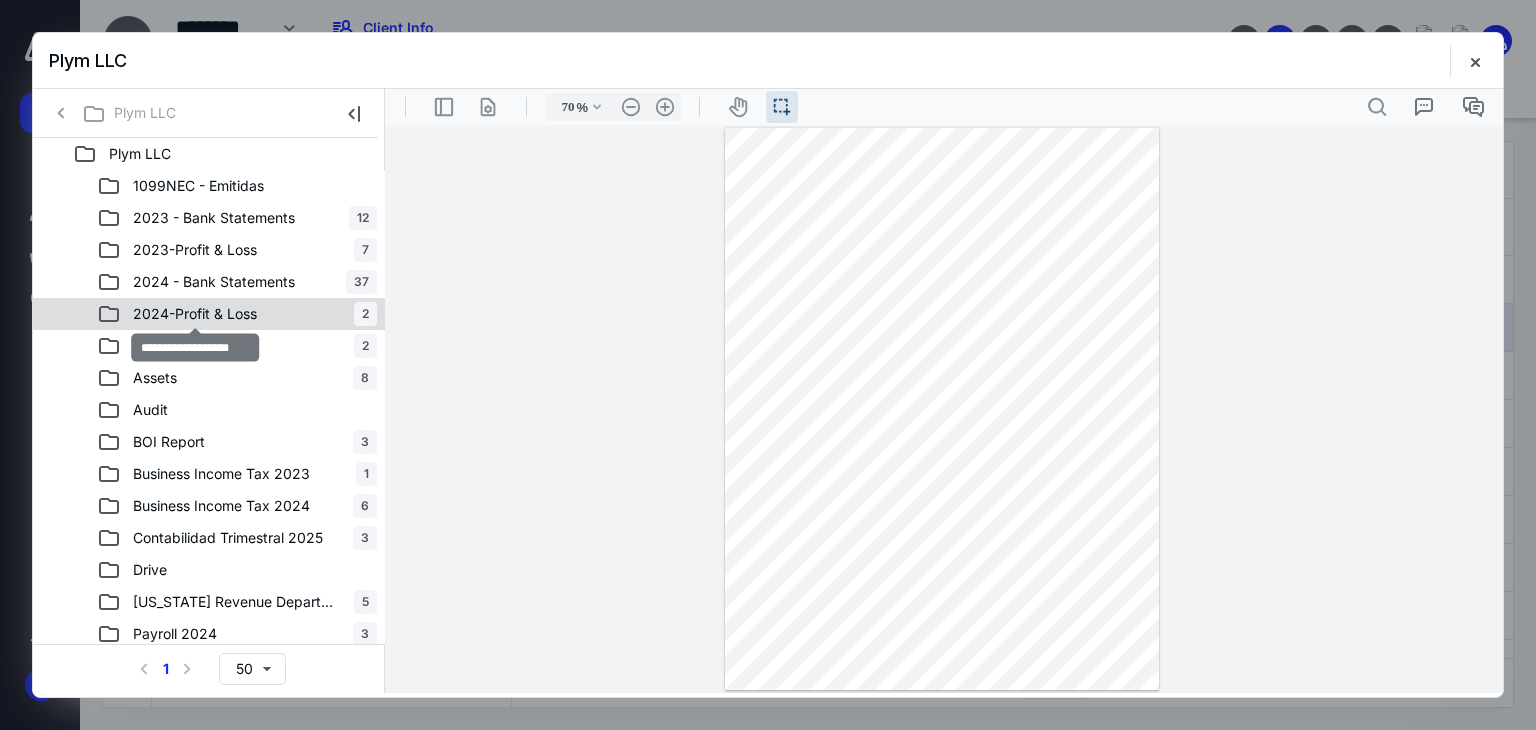 click on "2024-Profit & Loss" at bounding box center [195, 314] 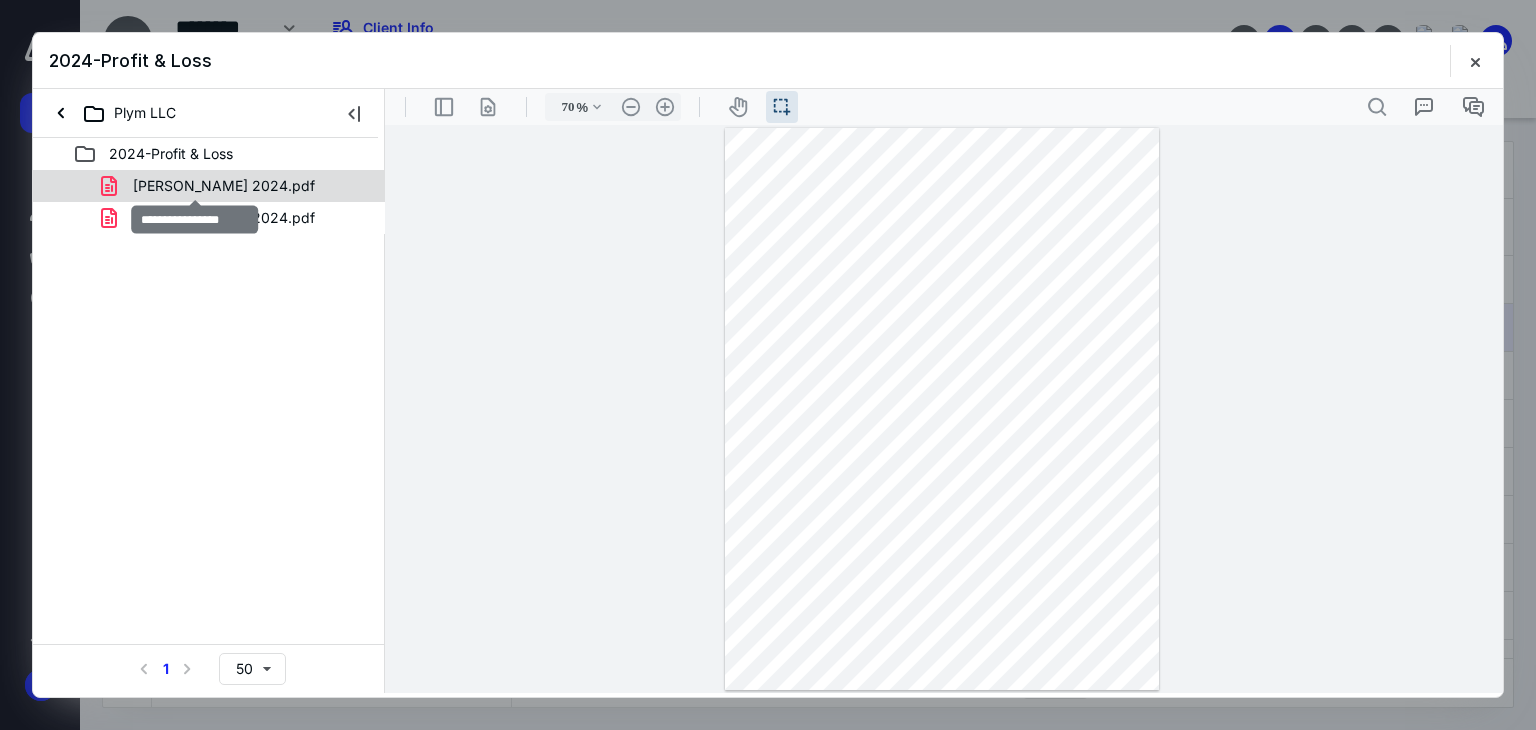 click on "BL PLYM 2024.pdf" at bounding box center (224, 186) 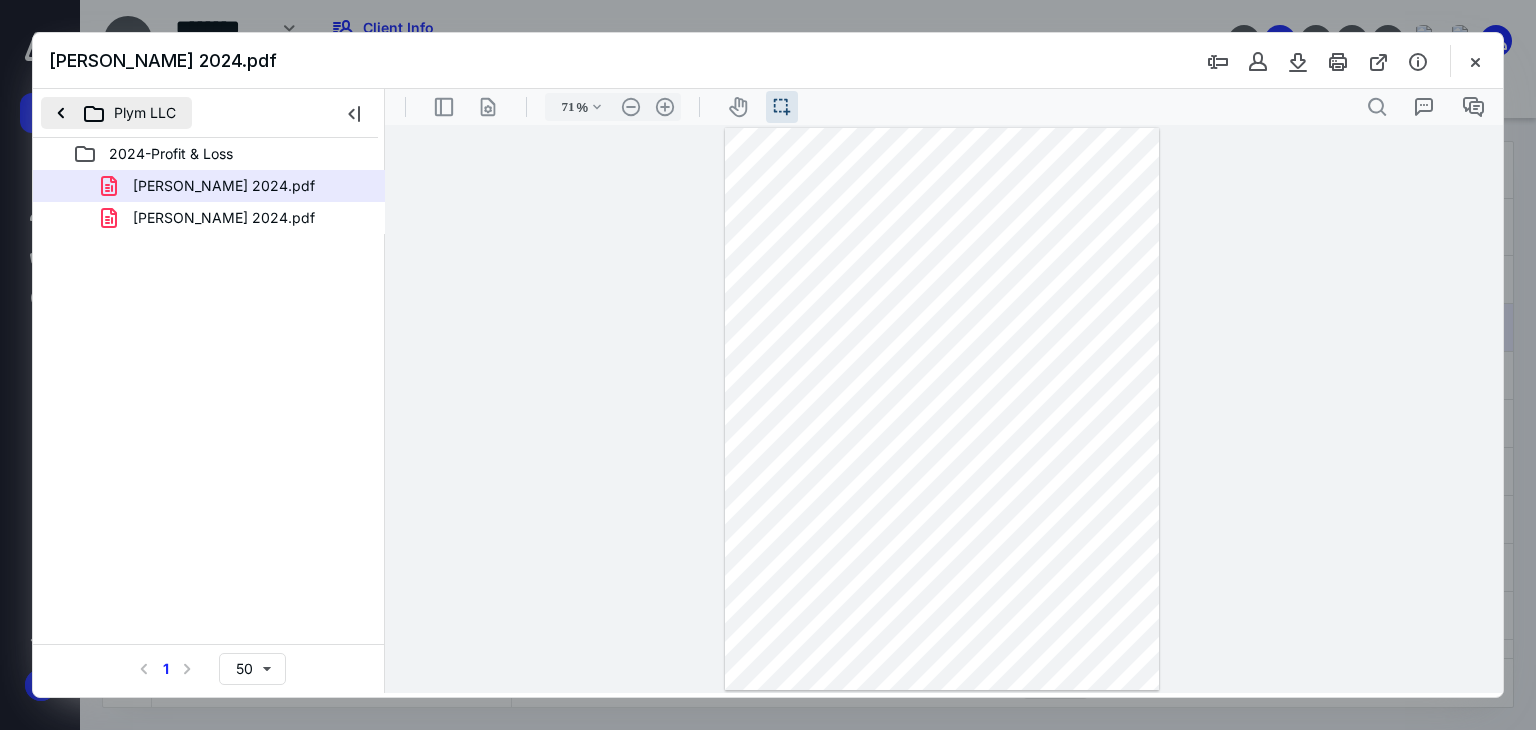 click on "Plym LLC" at bounding box center [116, 113] 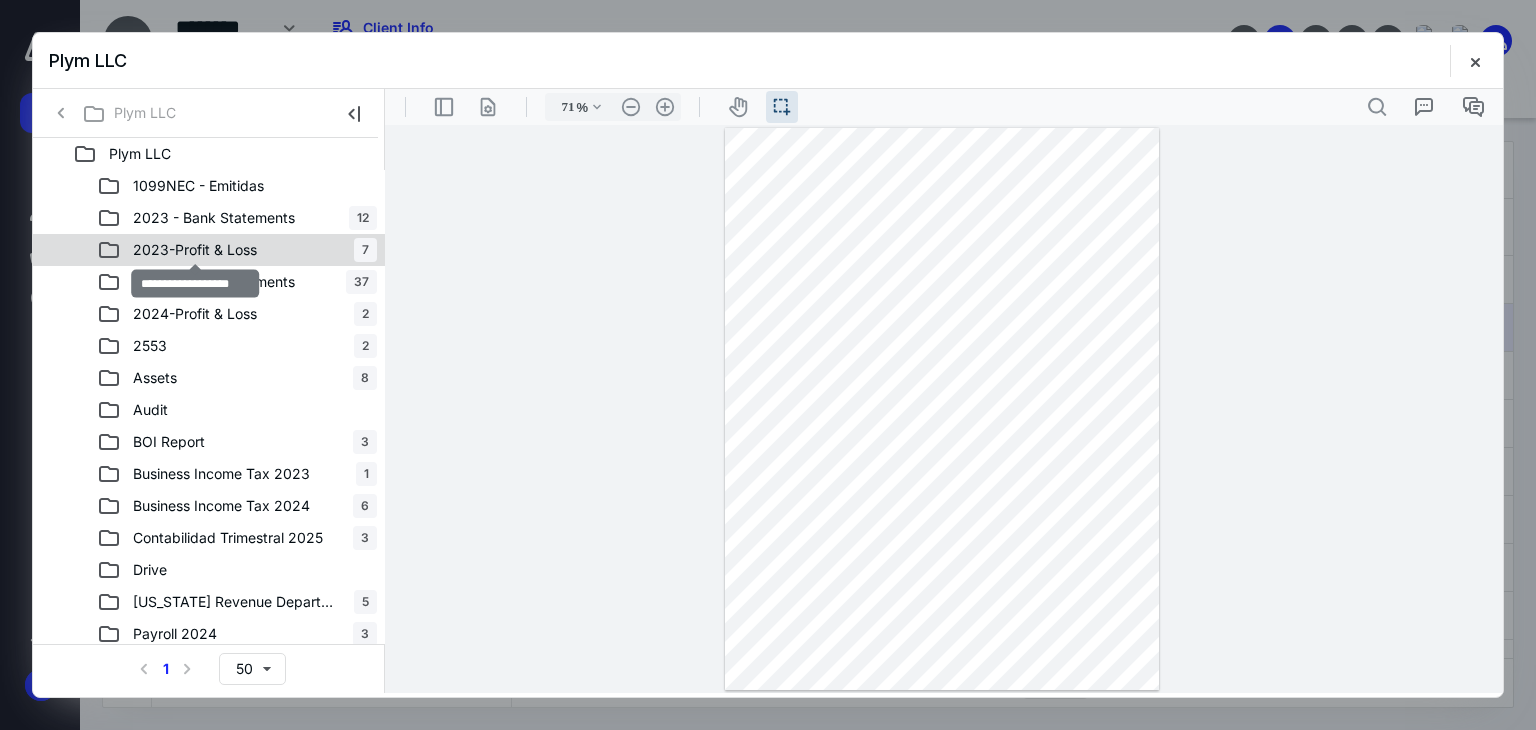 click on "2023-Profit & Loss" at bounding box center (195, 250) 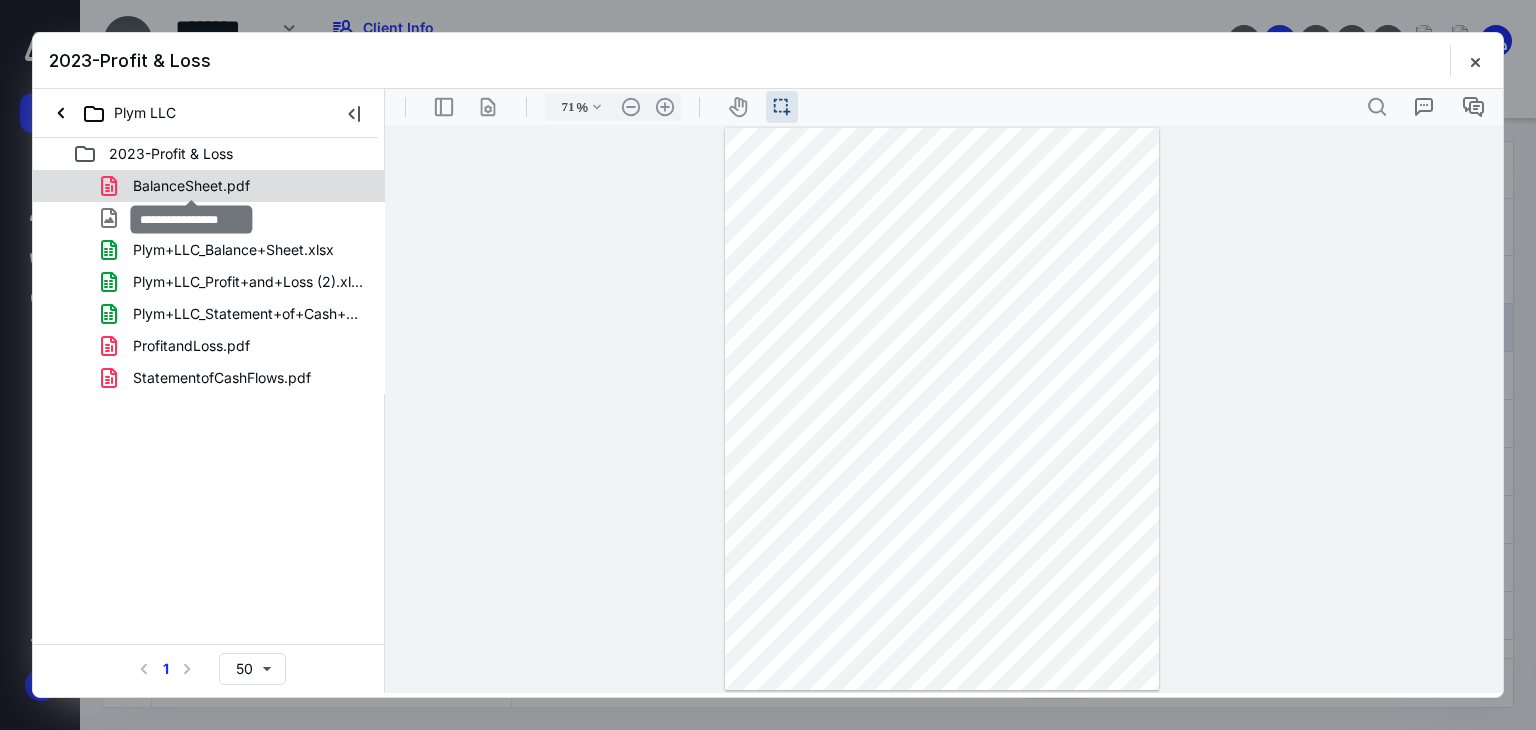 click on "BalanceSheet.pdf" at bounding box center (191, 186) 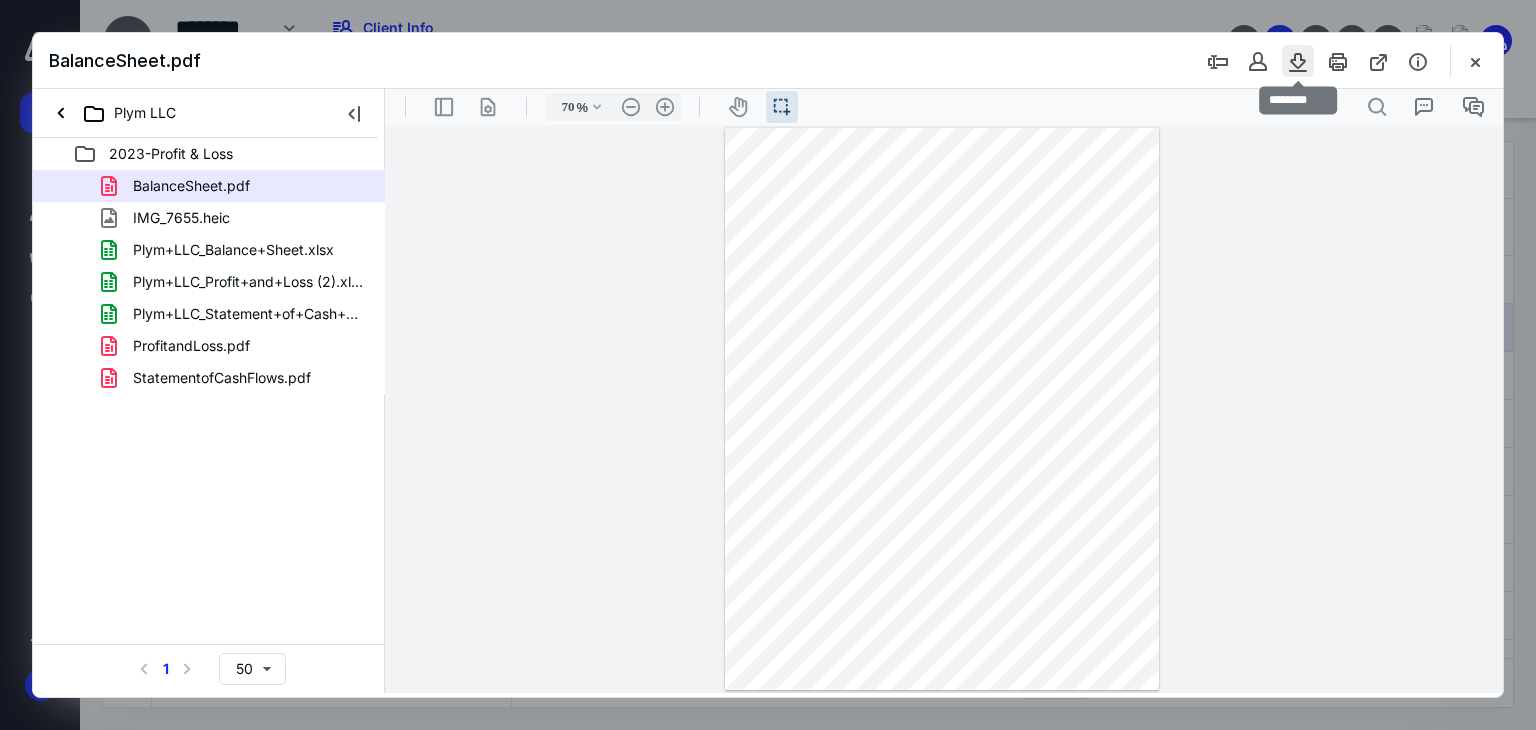 click at bounding box center (1298, 61) 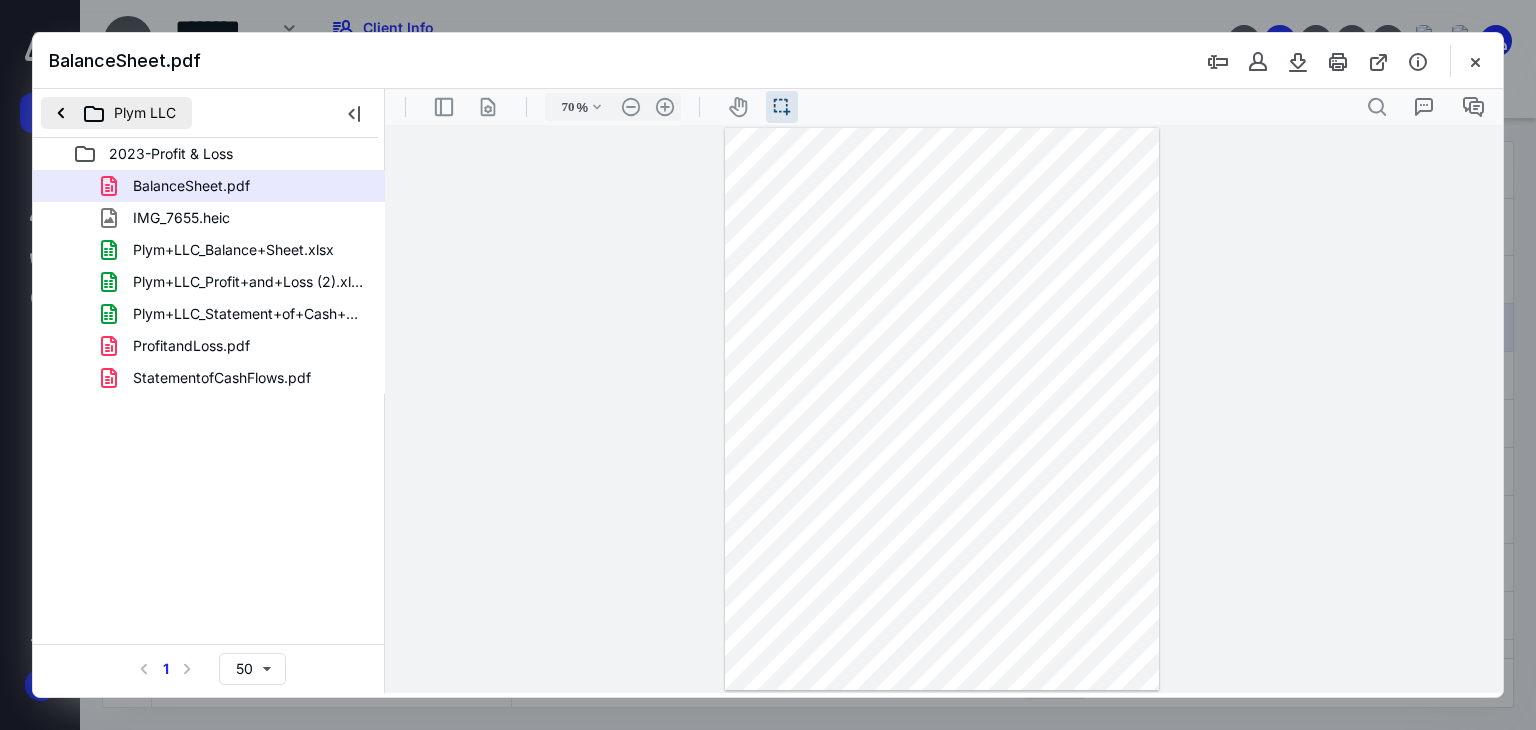 click on "Plym LLC" at bounding box center (116, 113) 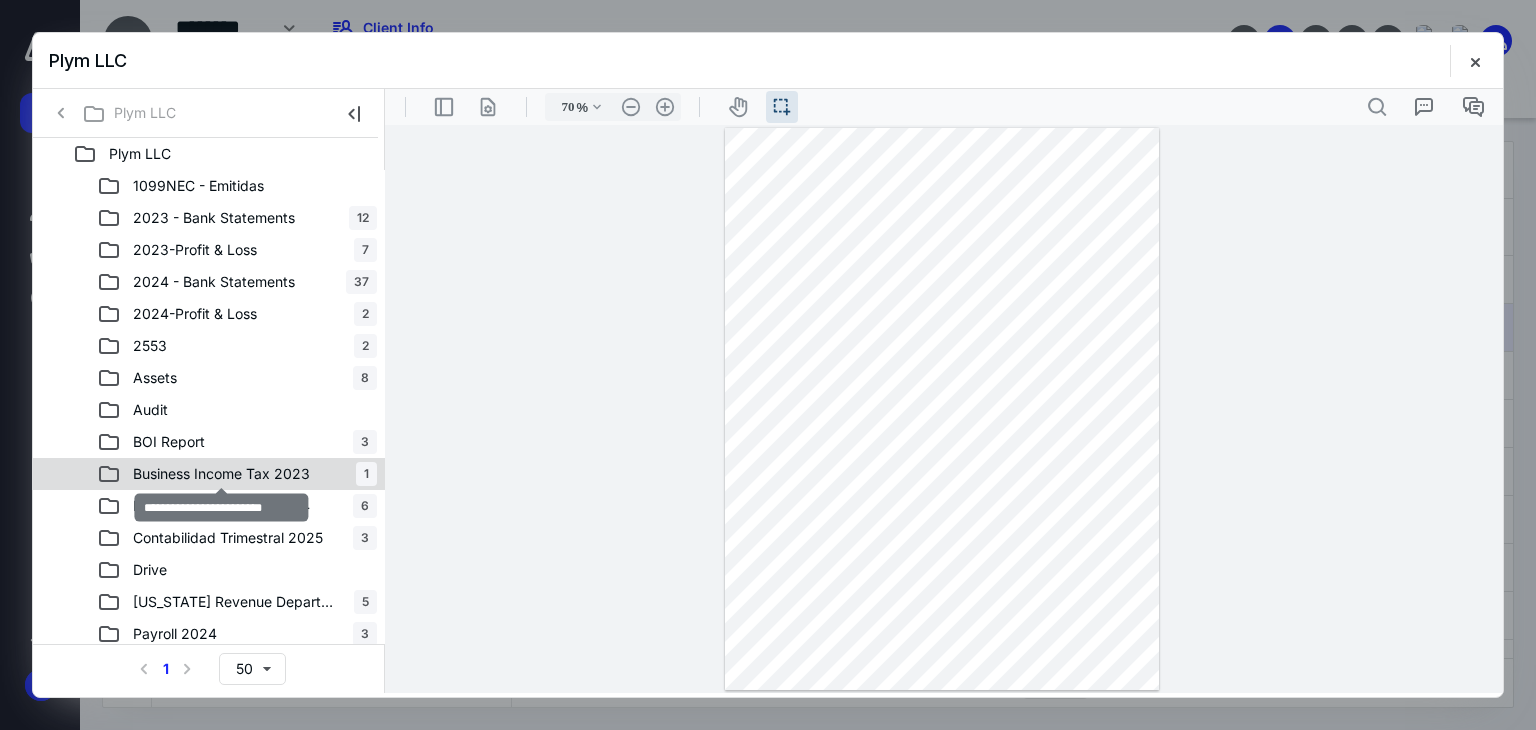 click on "Business Income Tax 2023" at bounding box center [221, 474] 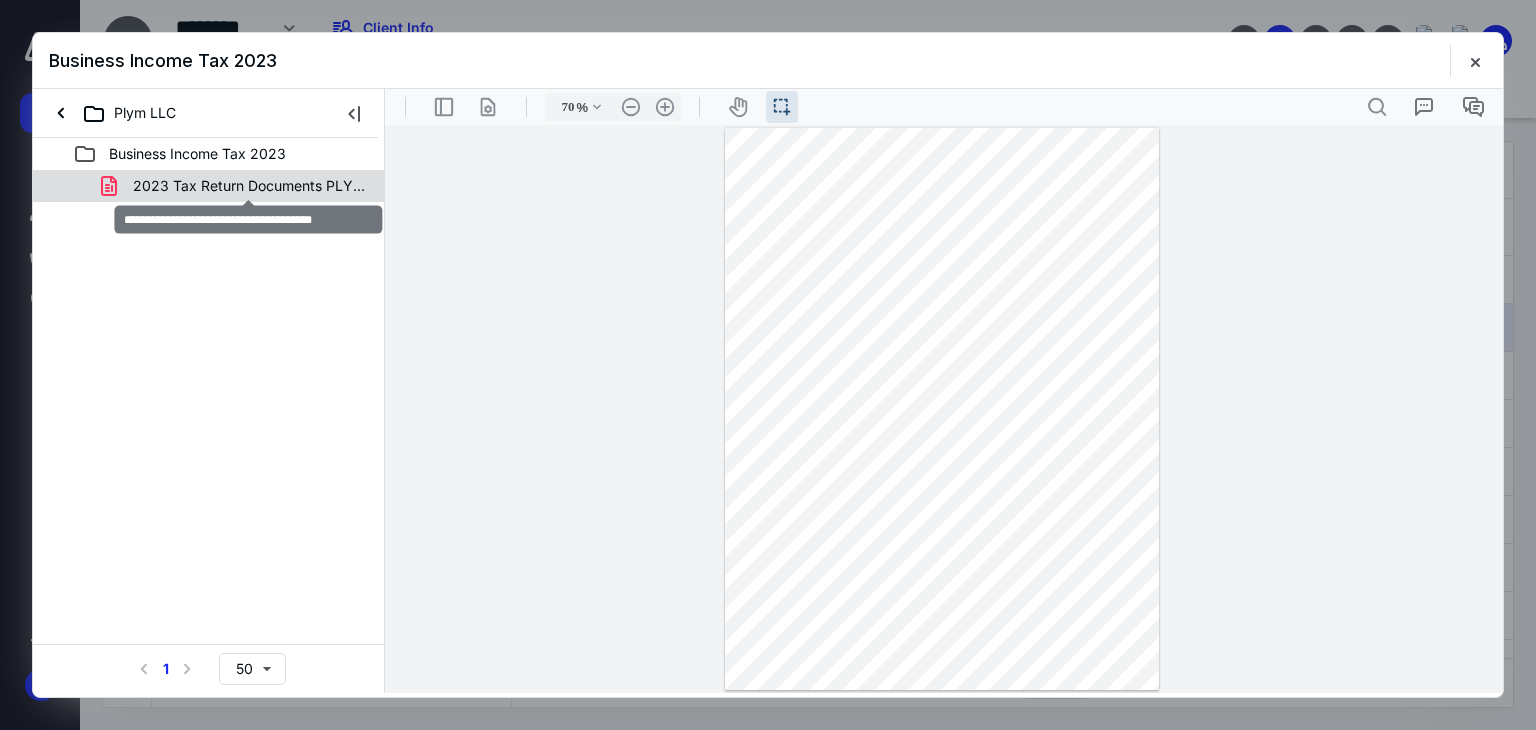 click on "2023 Tax Return Documents PLYM LLC.pdf" at bounding box center (249, 186) 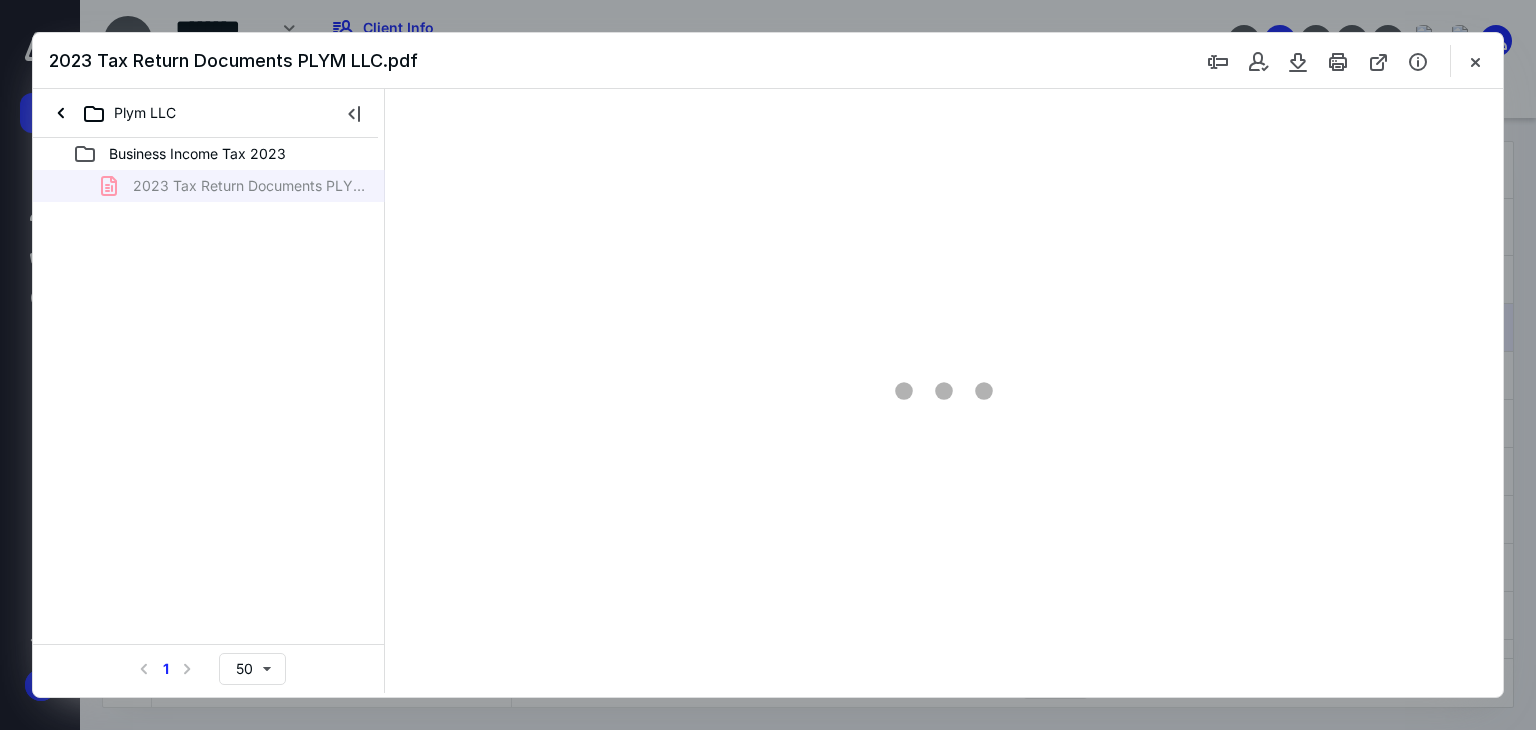 type on "71" 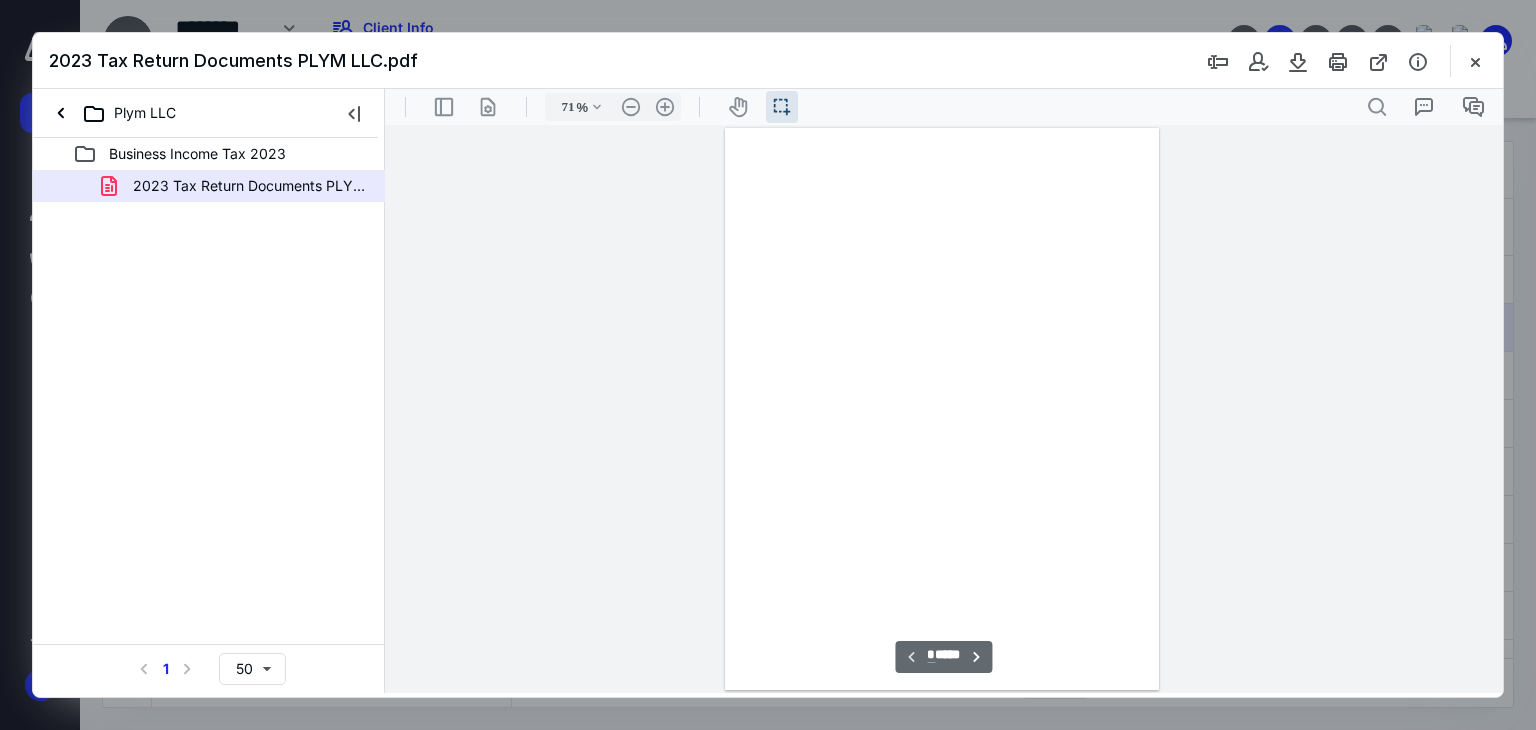 scroll, scrollTop: 39, scrollLeft: 0, axis: vertical 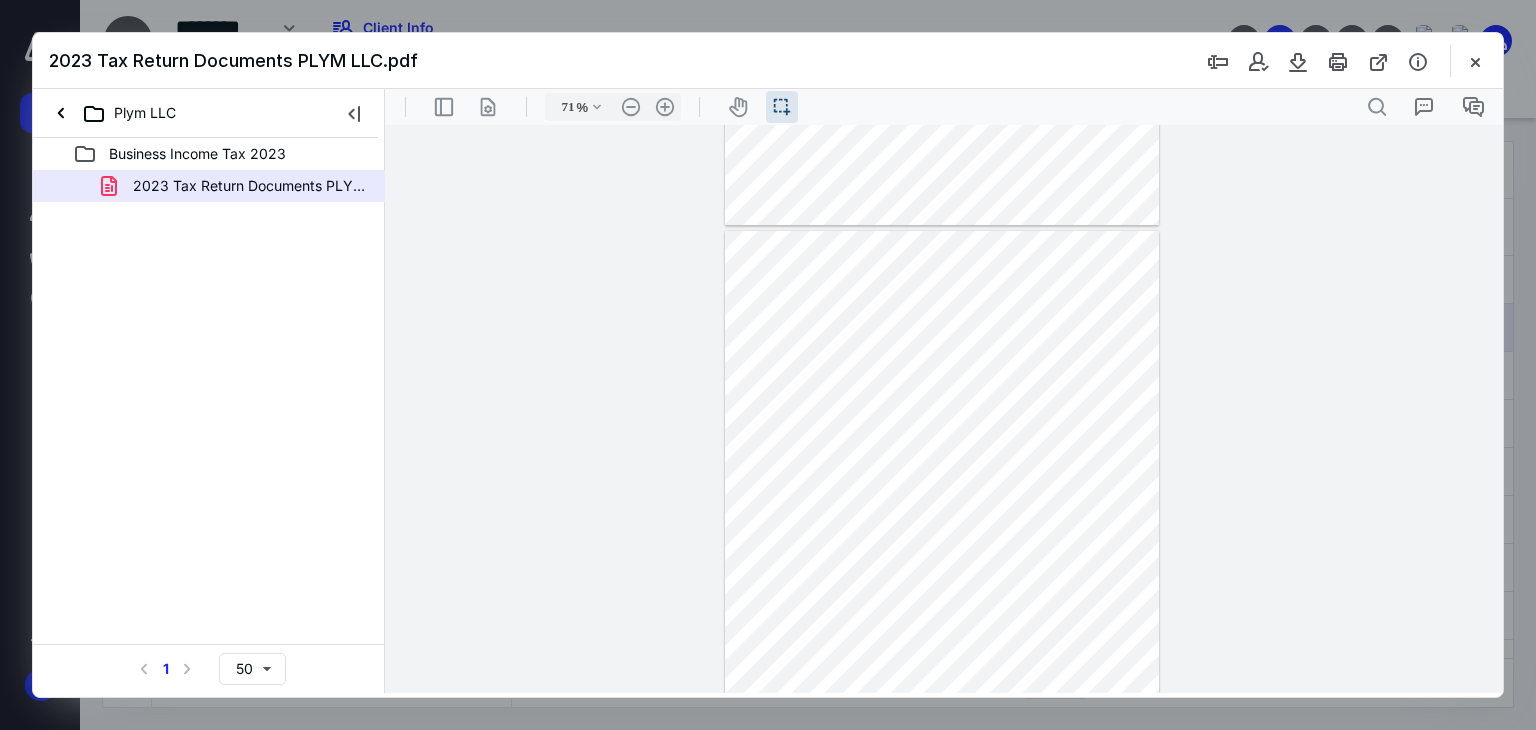 click on "**********" at bounding box center [944, 409] 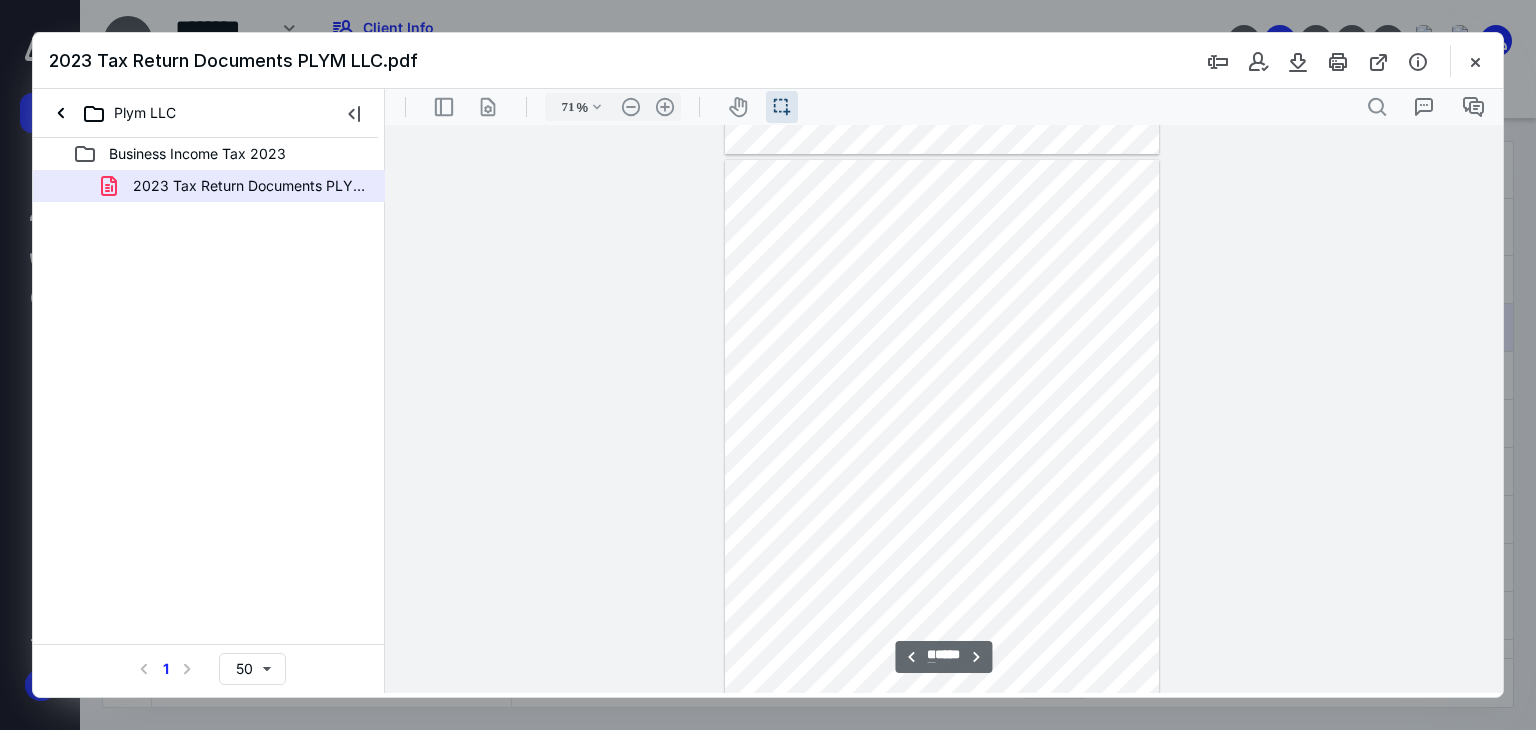 scroll, scrollTop: 5009, scrollLeft: 0, axis: vertical 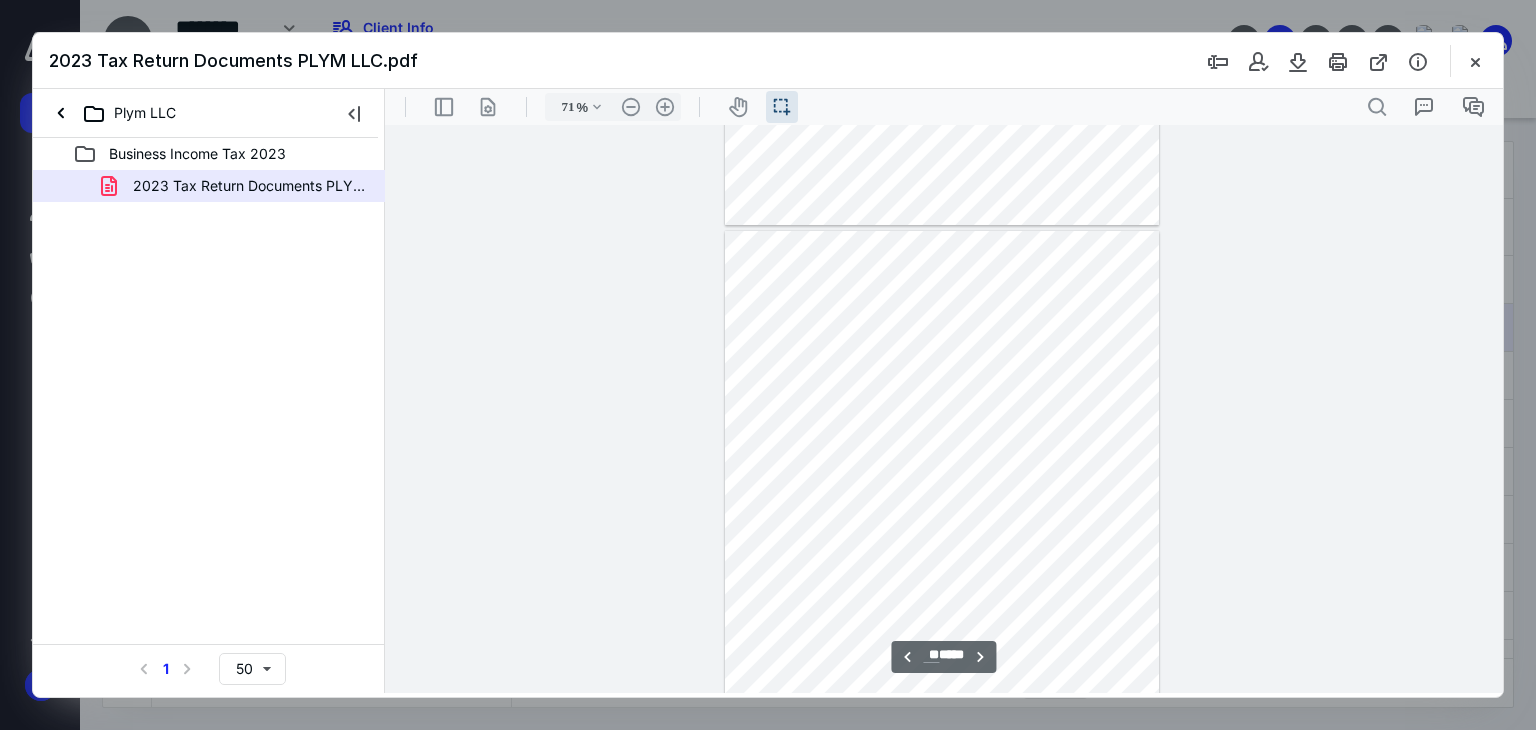 type on "*" 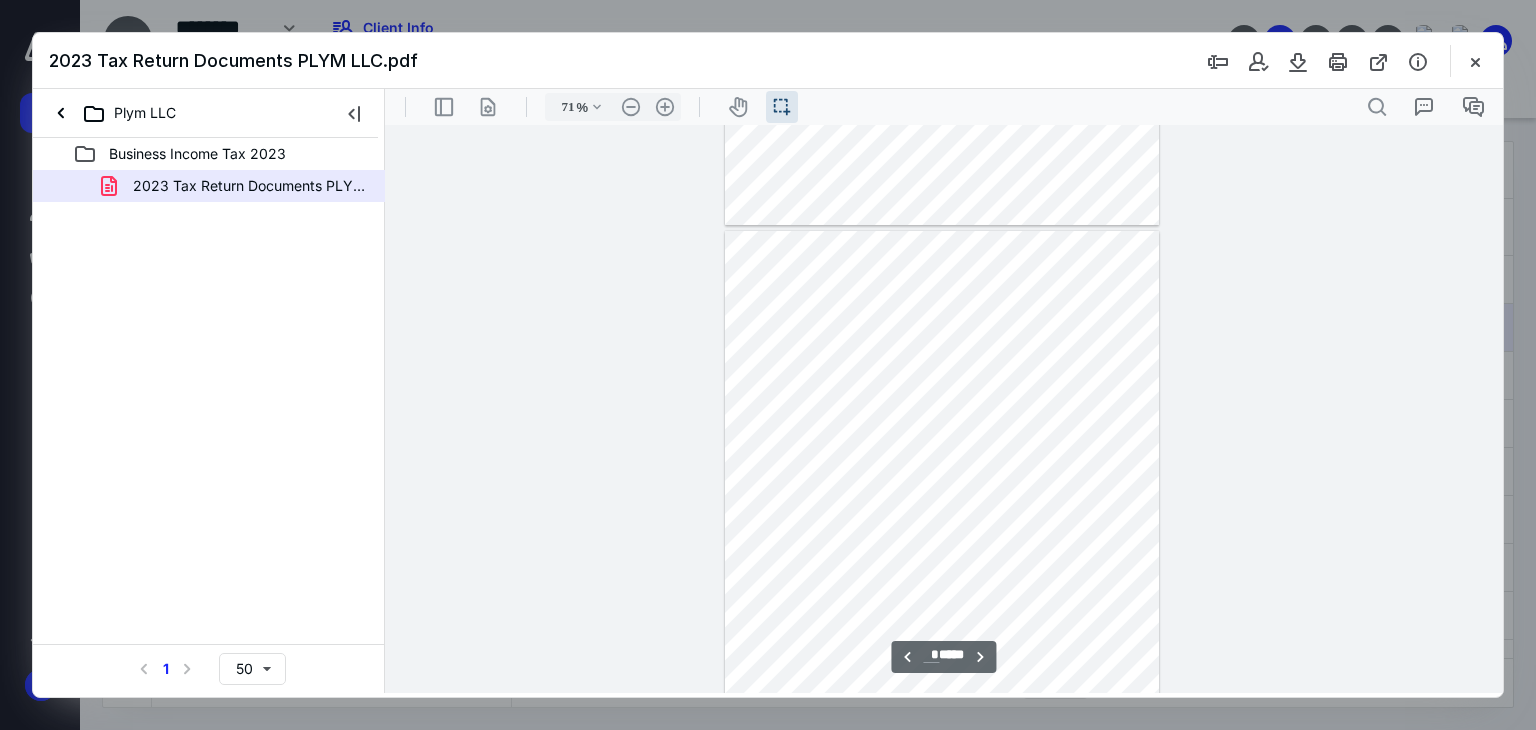 scroll, scrollTop: 4512, scrollLeft: 0, axis: vertical 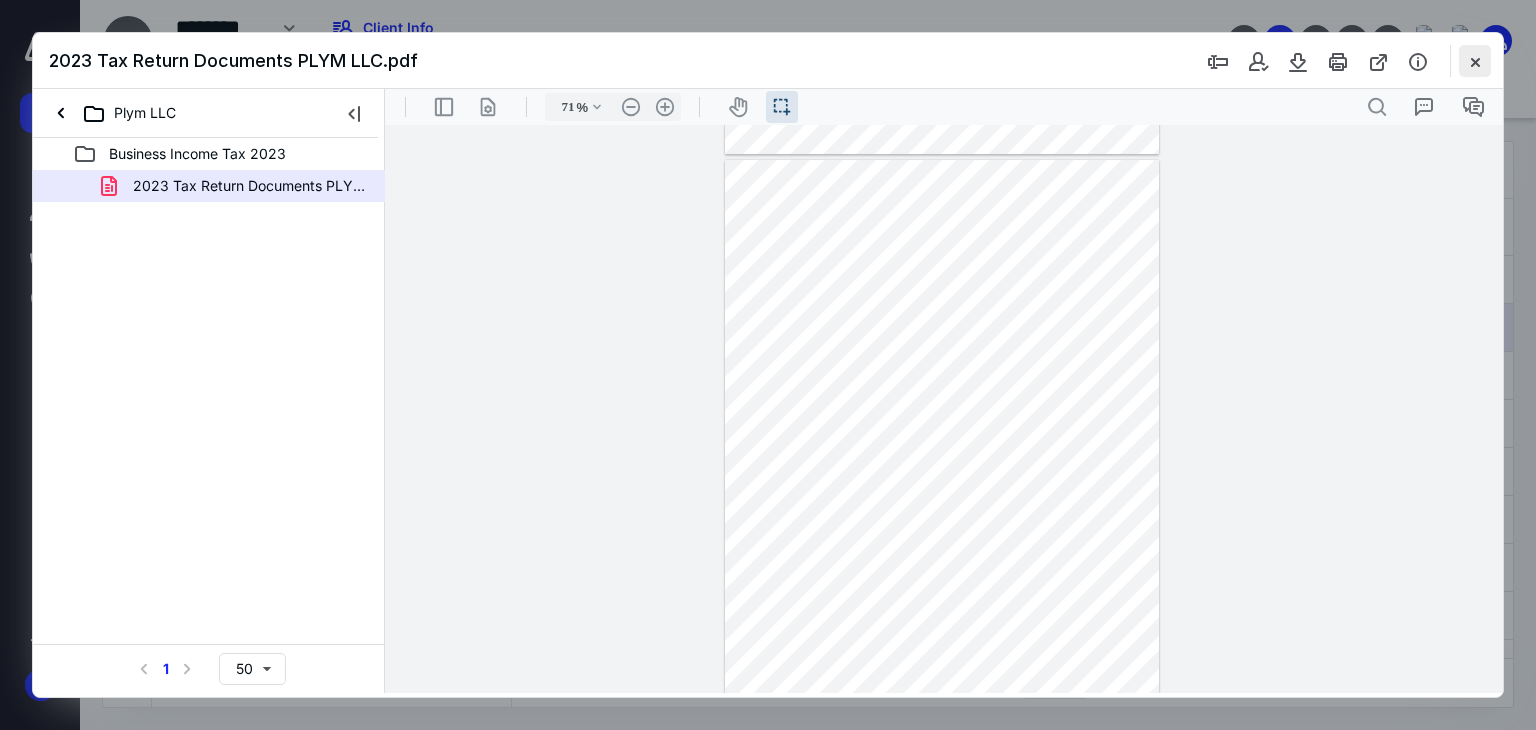 click at bounding box center (1475, 61) 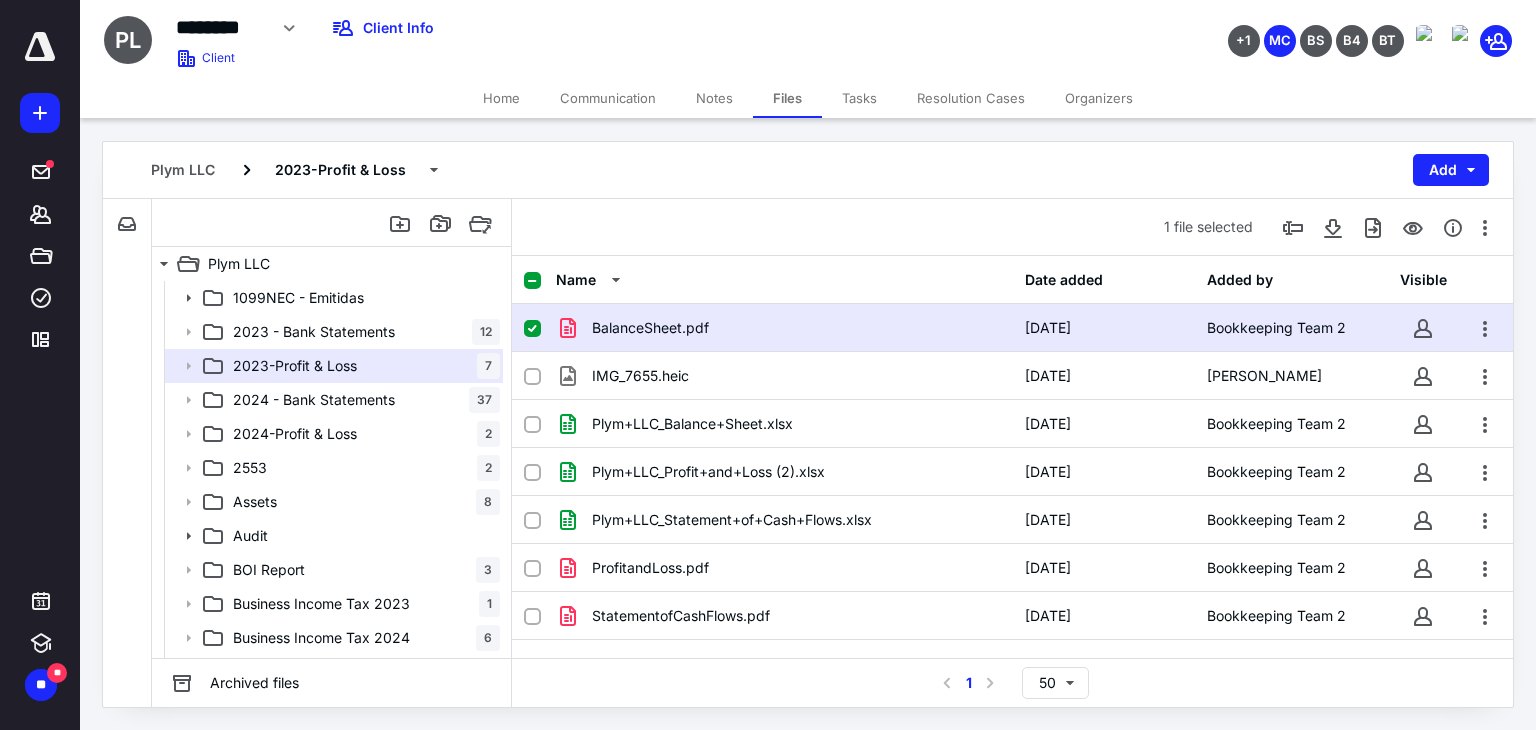 click on "Communication" at bounding box center [608, 98] 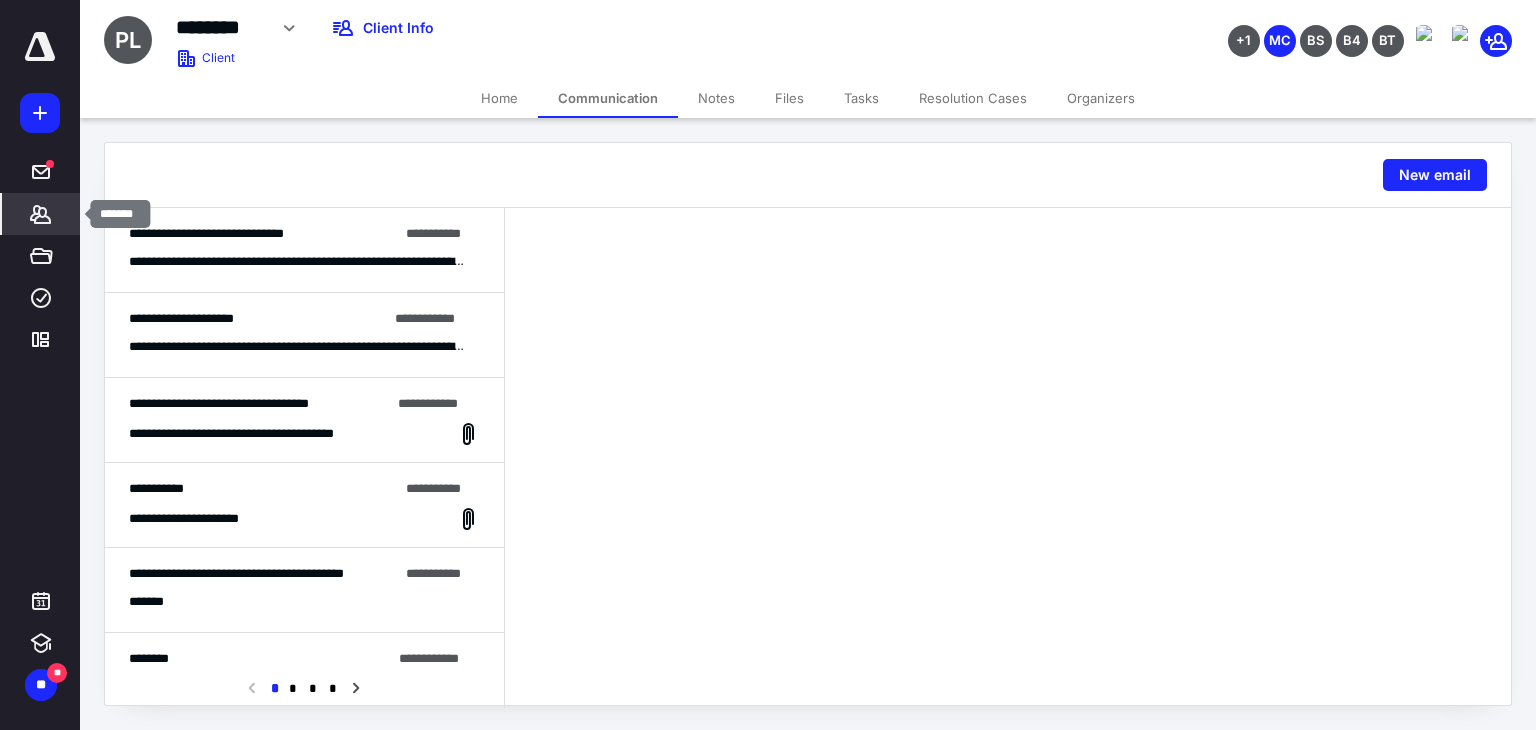 click 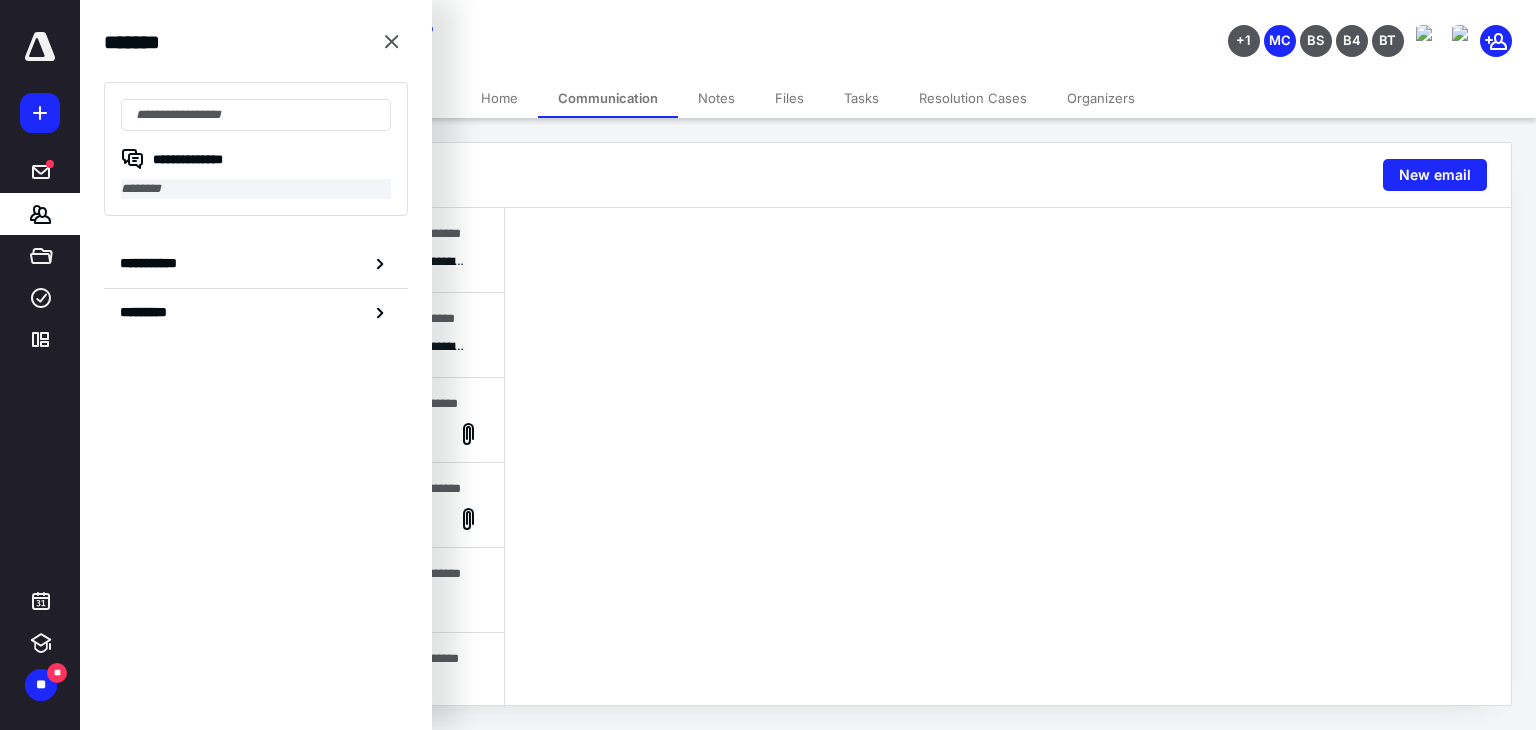click on "********" at bounding box center [256, 189] 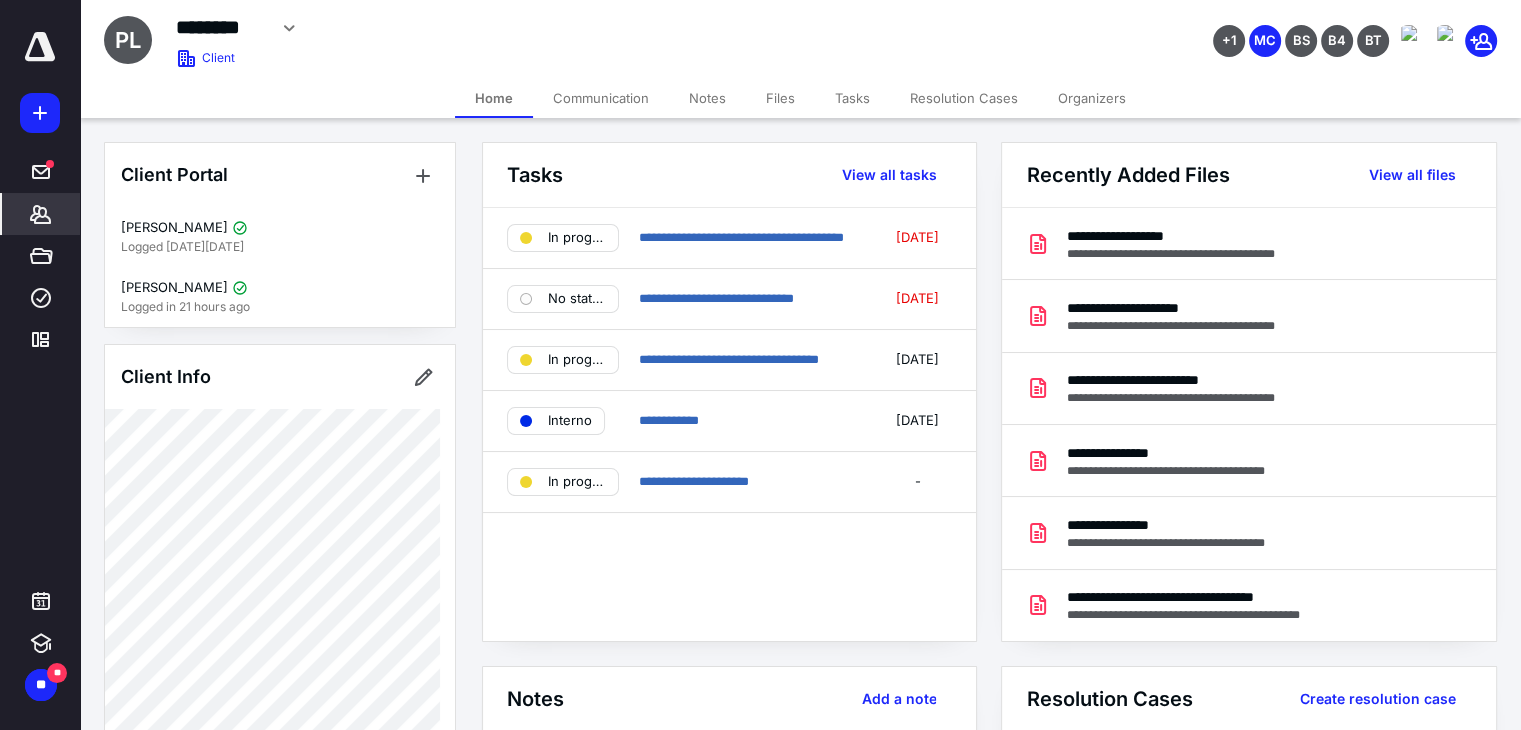 click on "Tasks" at bounding box center [852, 98] 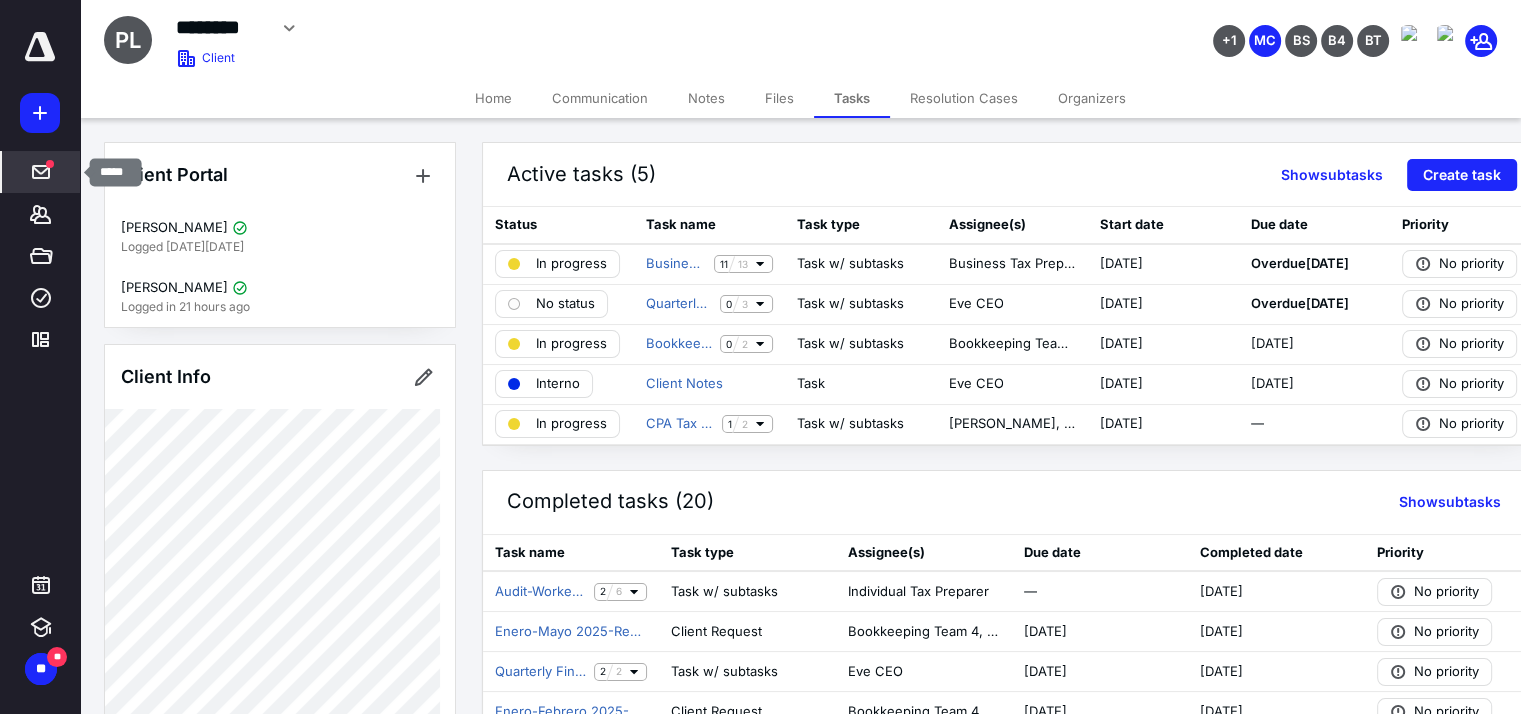 click 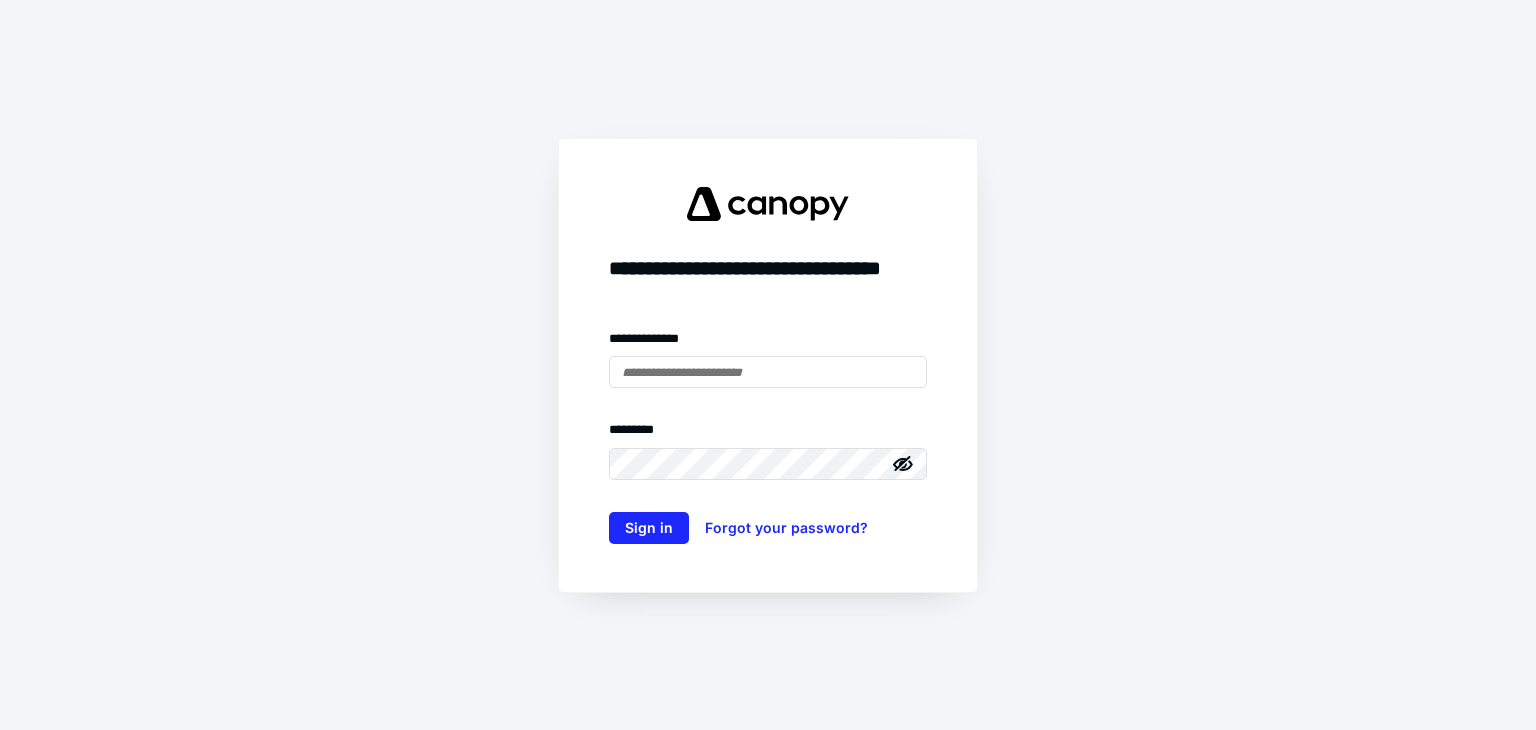 scroll, scrollTop: 0, scrollLeft: 0, axis: both 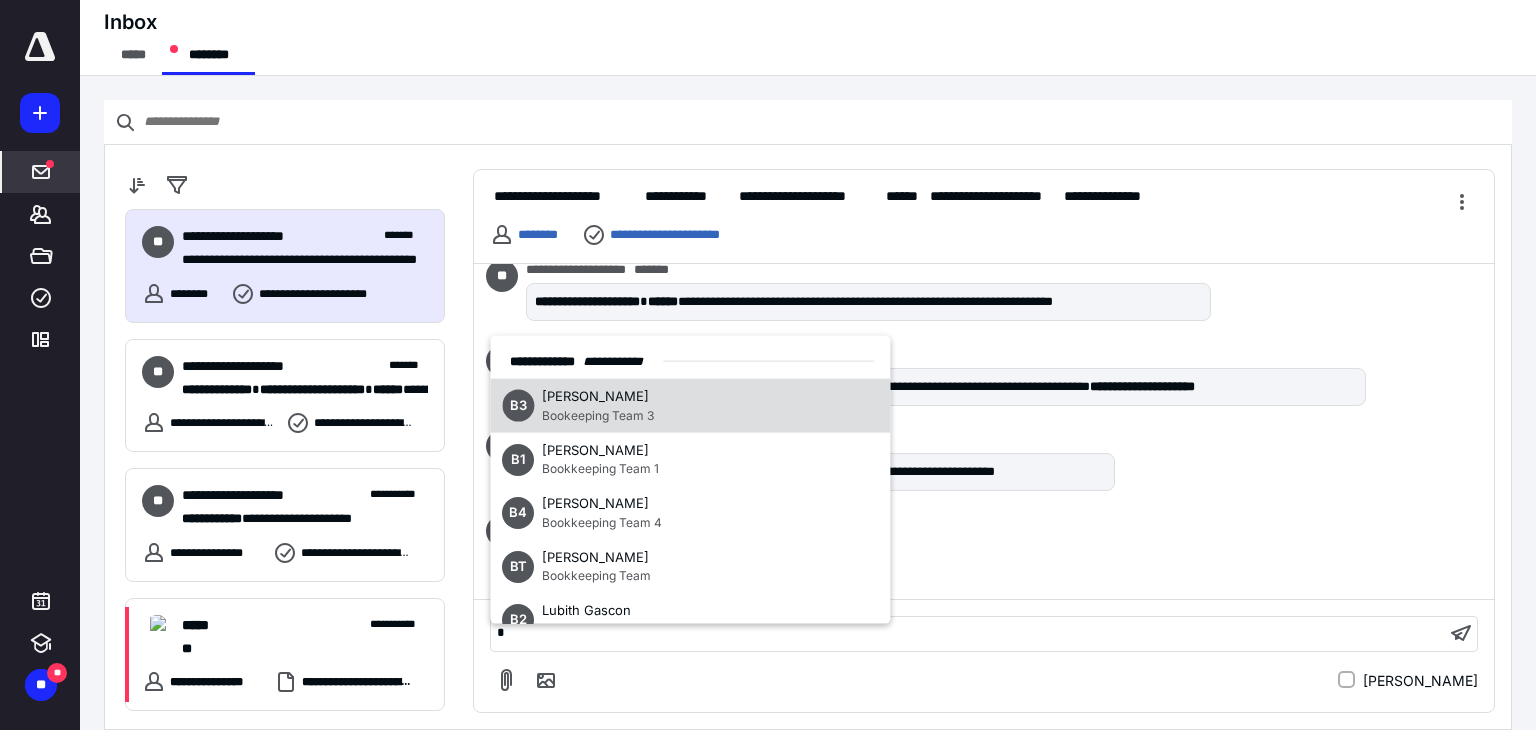 type 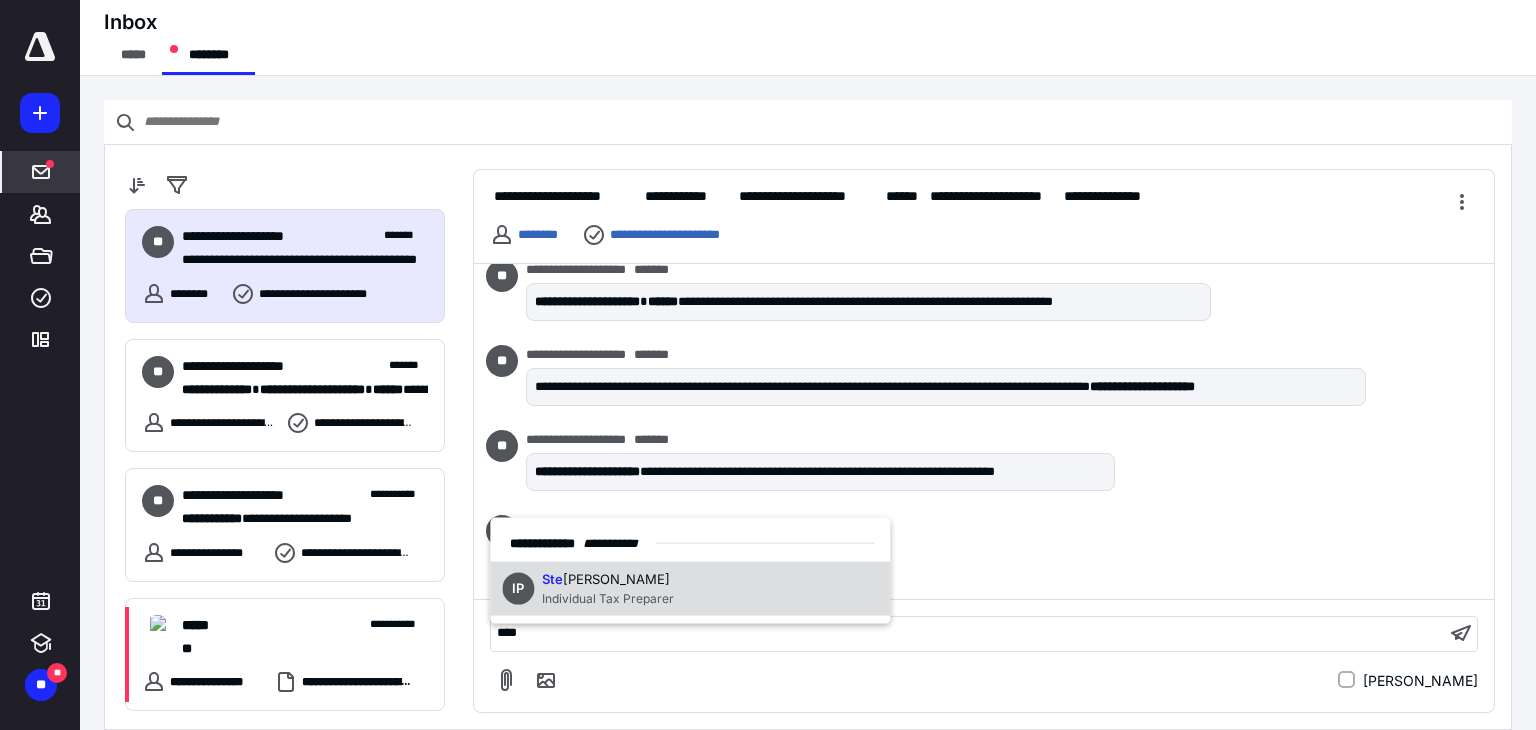 click on "Individual Tax Preparer" at bounding box center [608, 597] 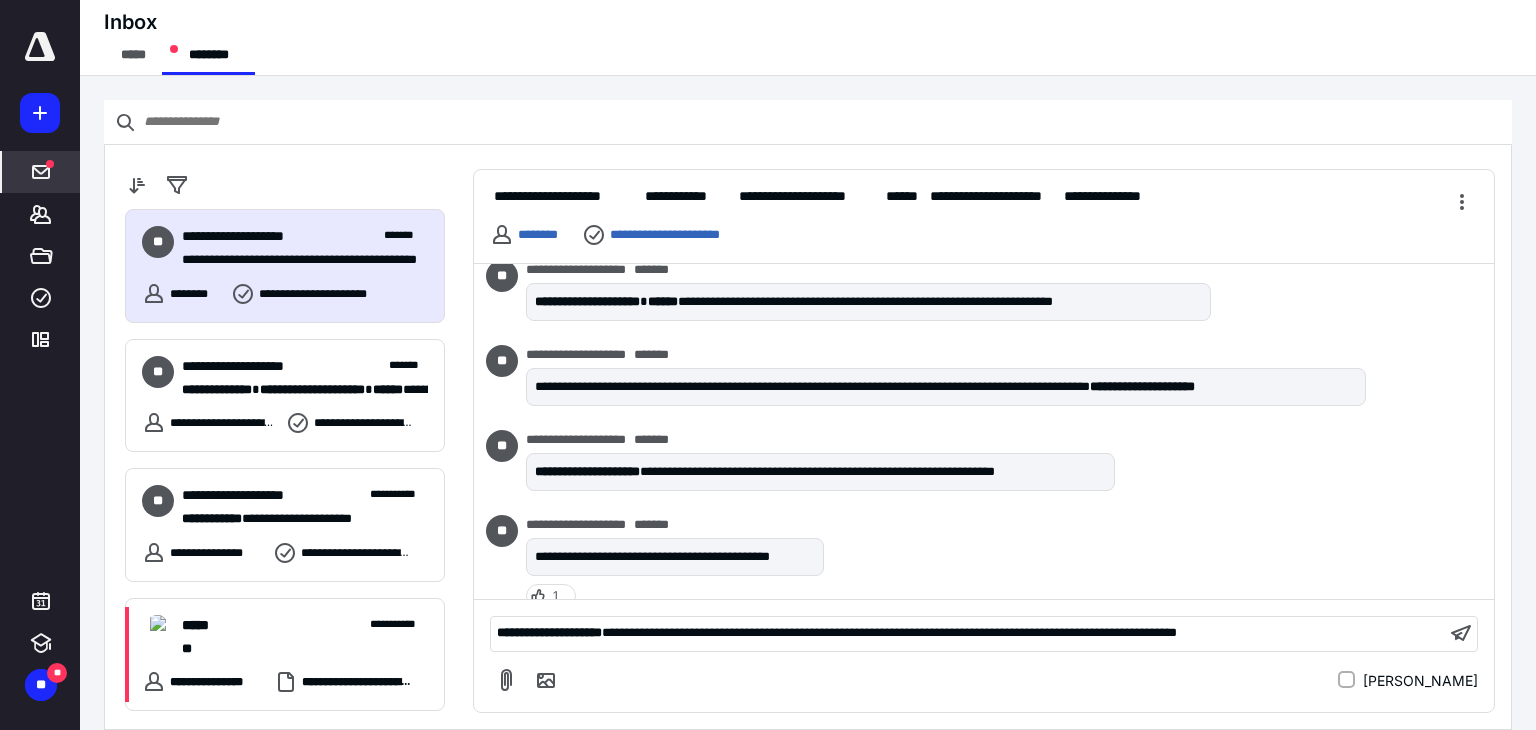 click on "**********" at bounding box center [889, 632] 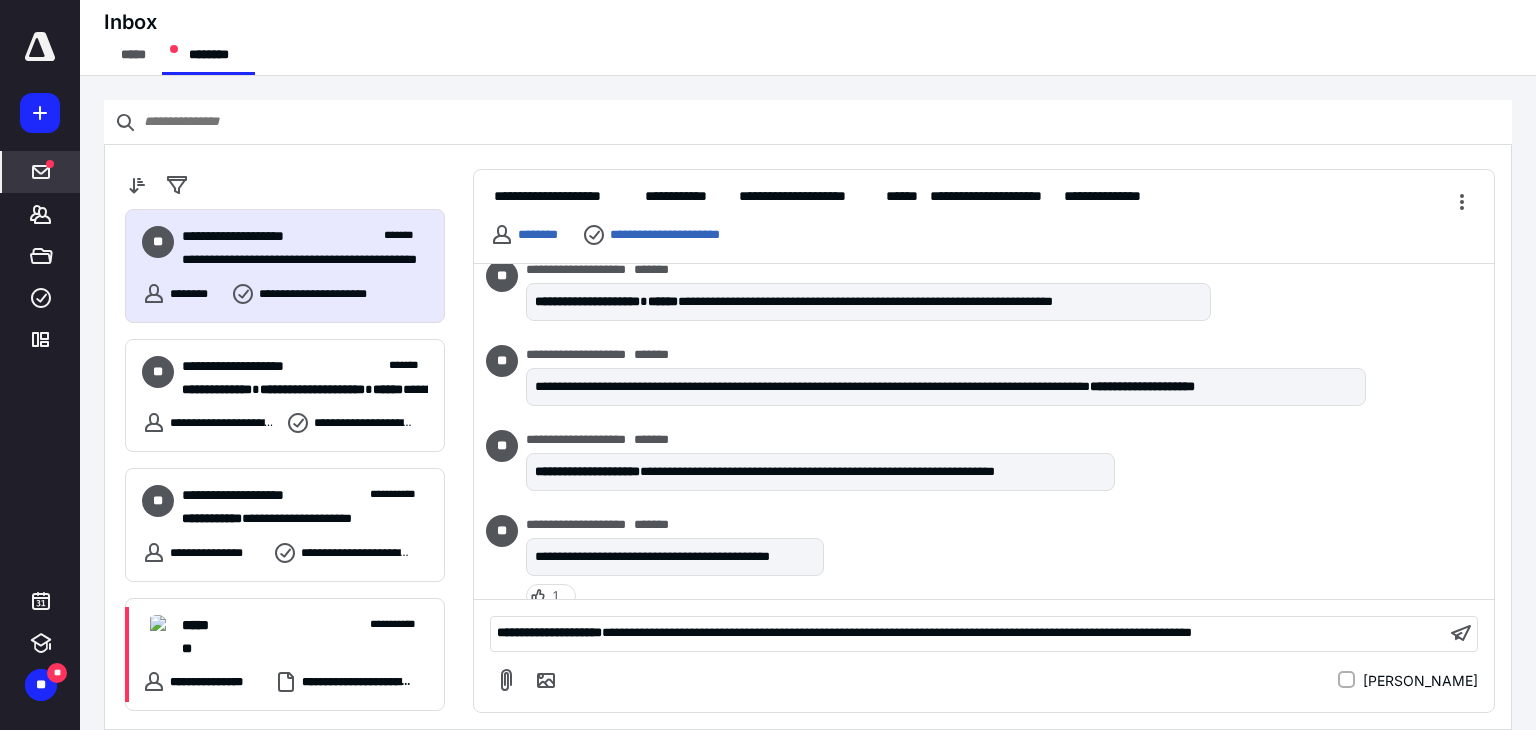 click on "**********" at bounding box center (549, 632) 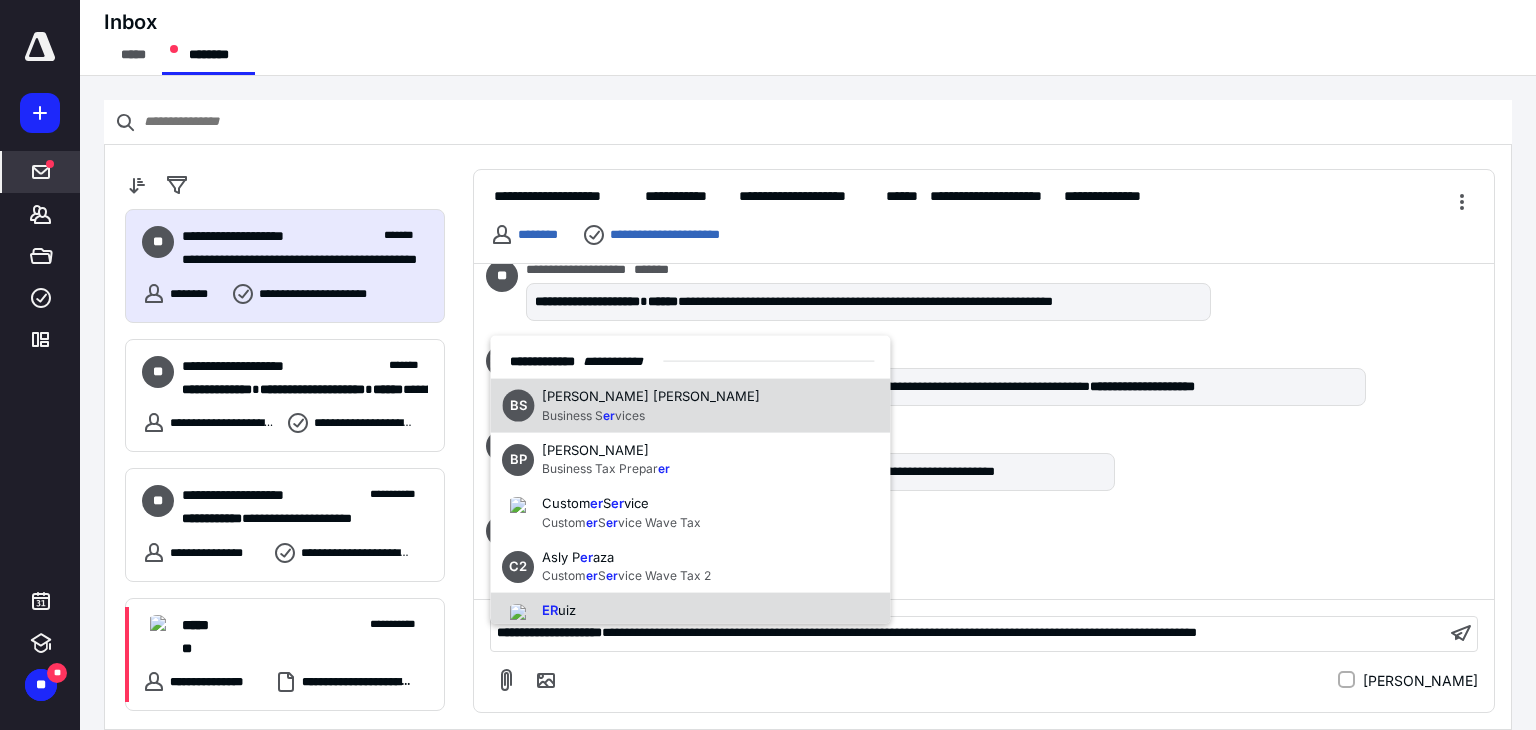 click on "ER uiz Eve CEO" at bounding box center [690, 620] 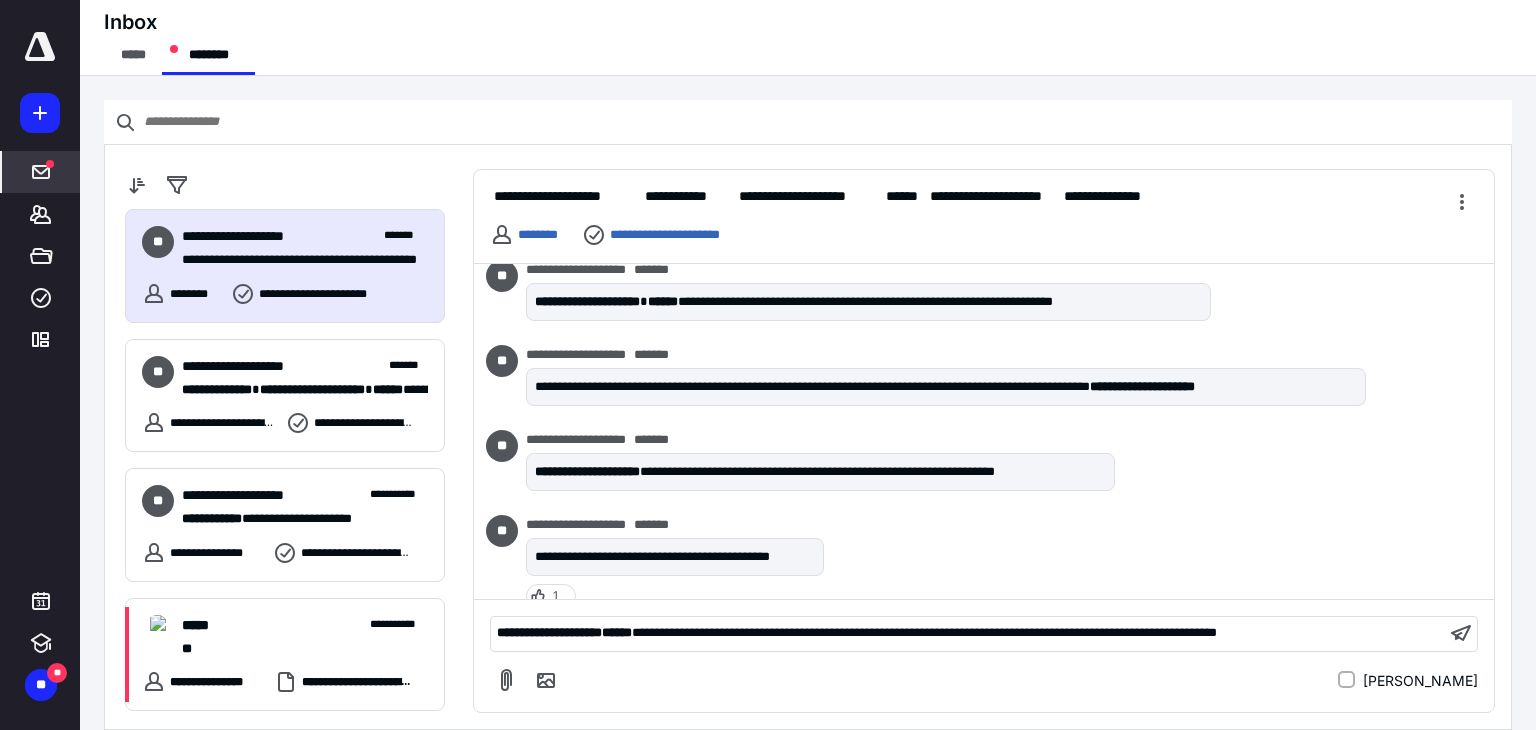 click on "**********" at bounding box center [924, 632] 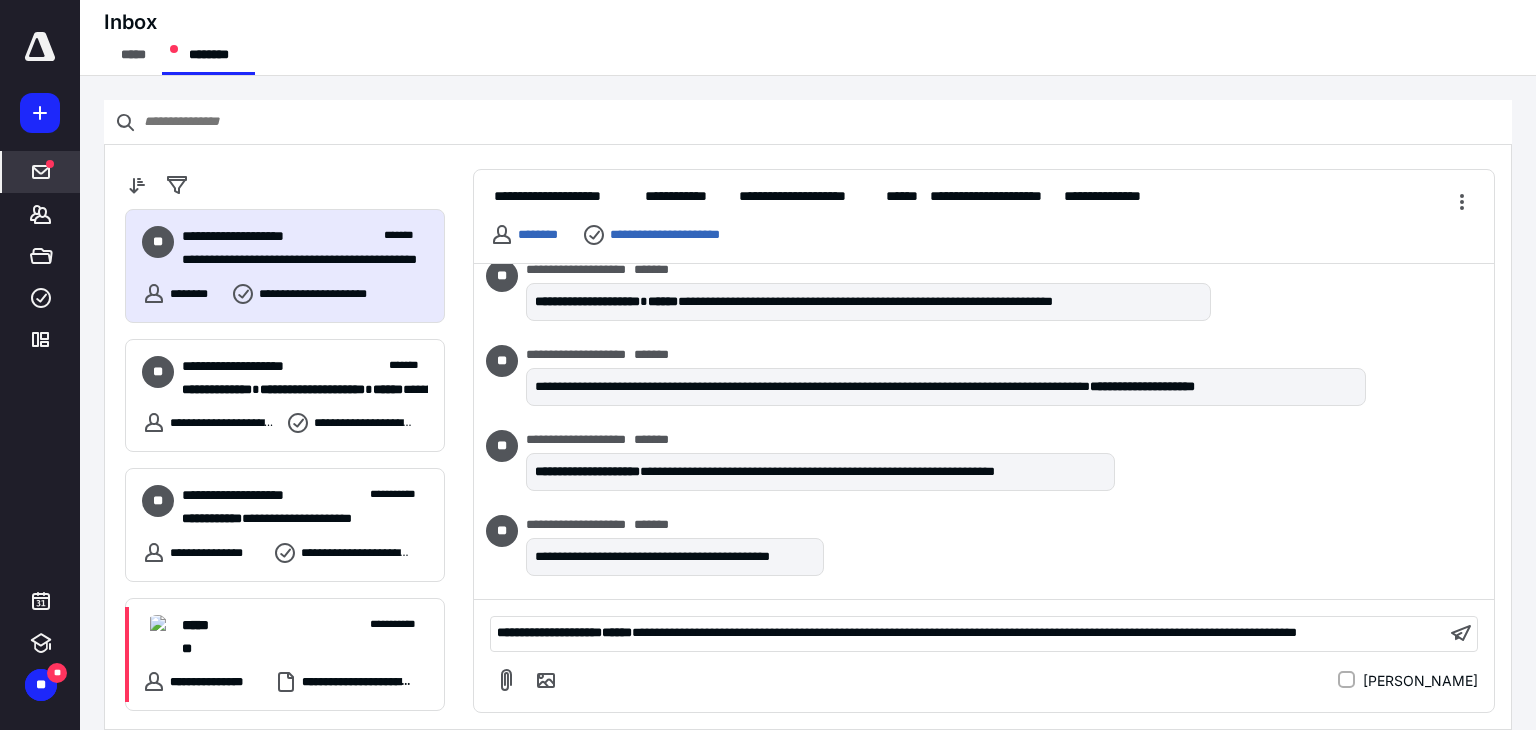 scroll, scrollTop: 4572, scrollLeft: 0, axis: vertical 